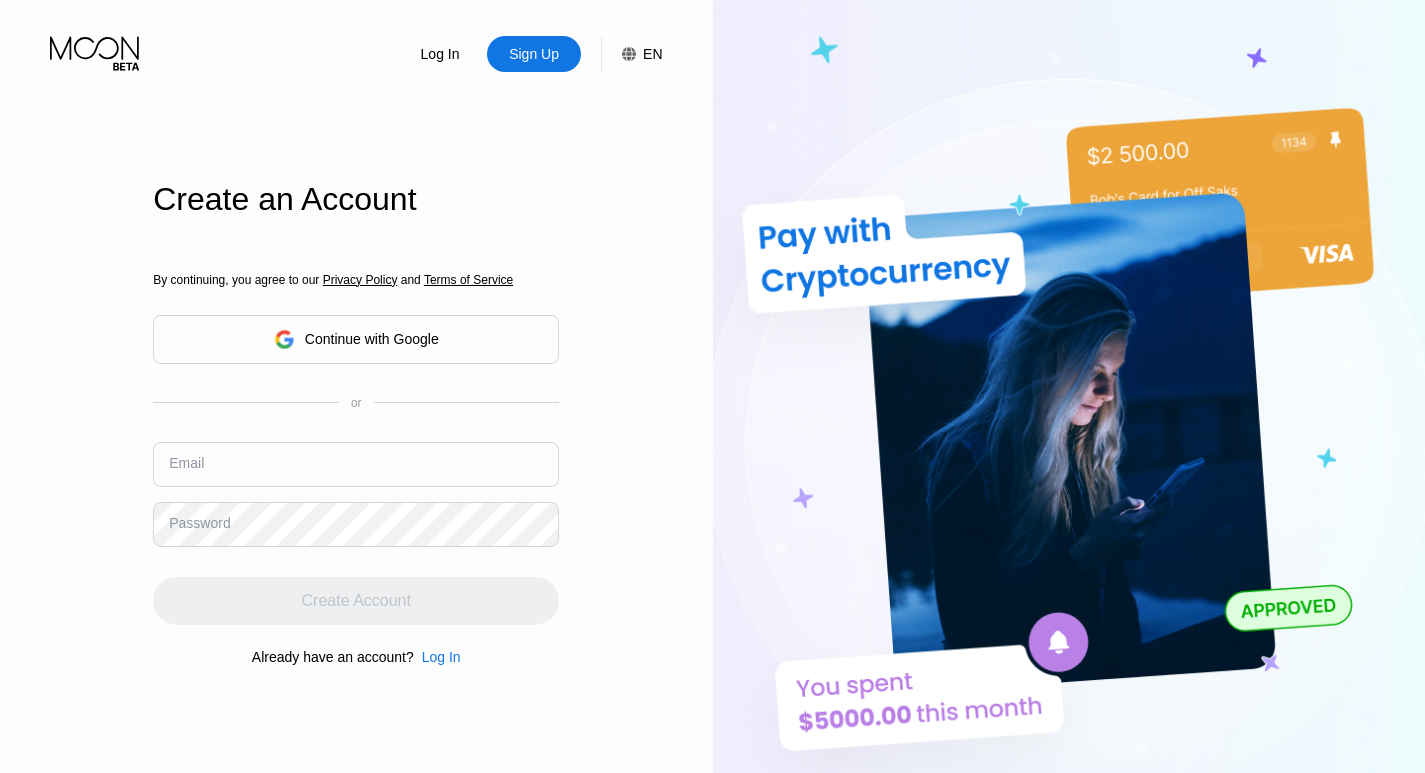 scroll, scrollTop: 0, scrollLeft: 0, axis: both 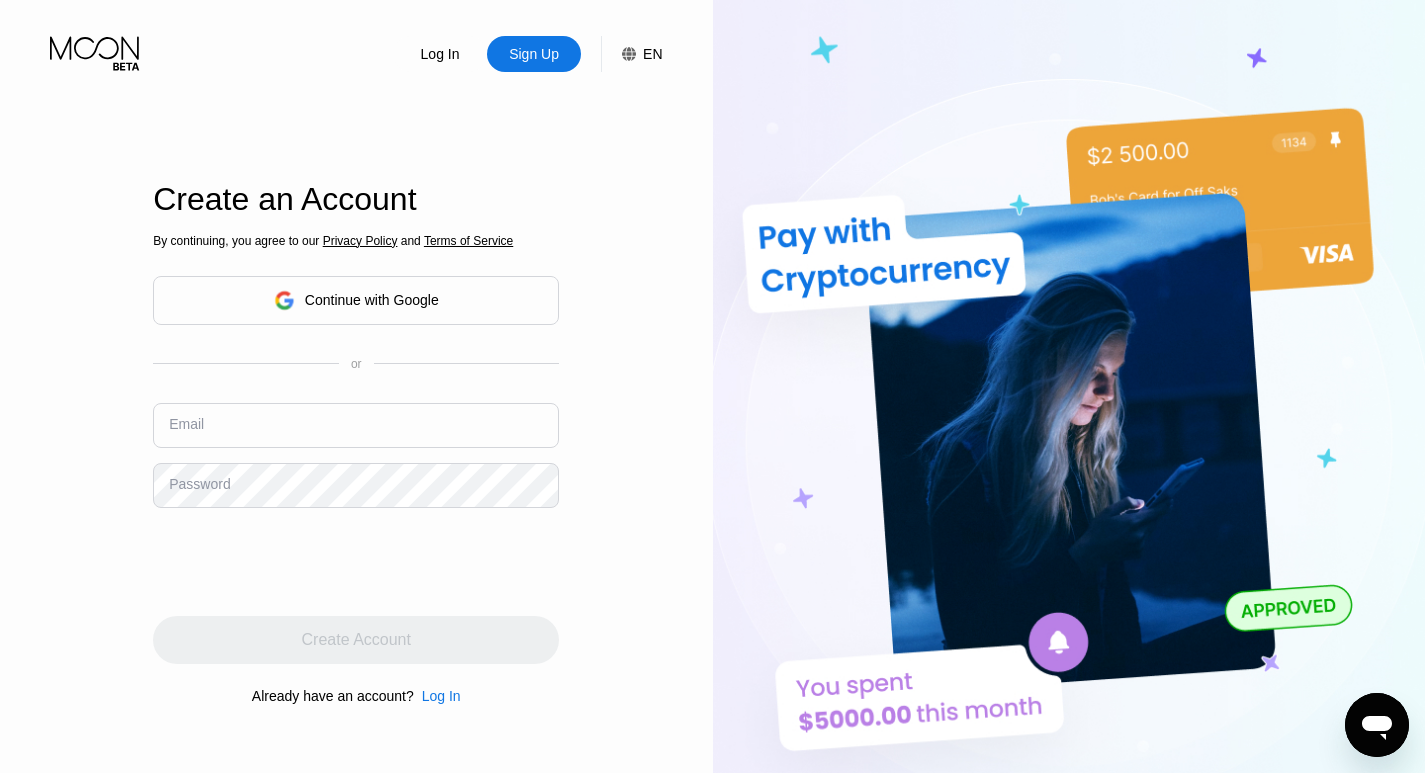 click at bounding box center (356, 425) 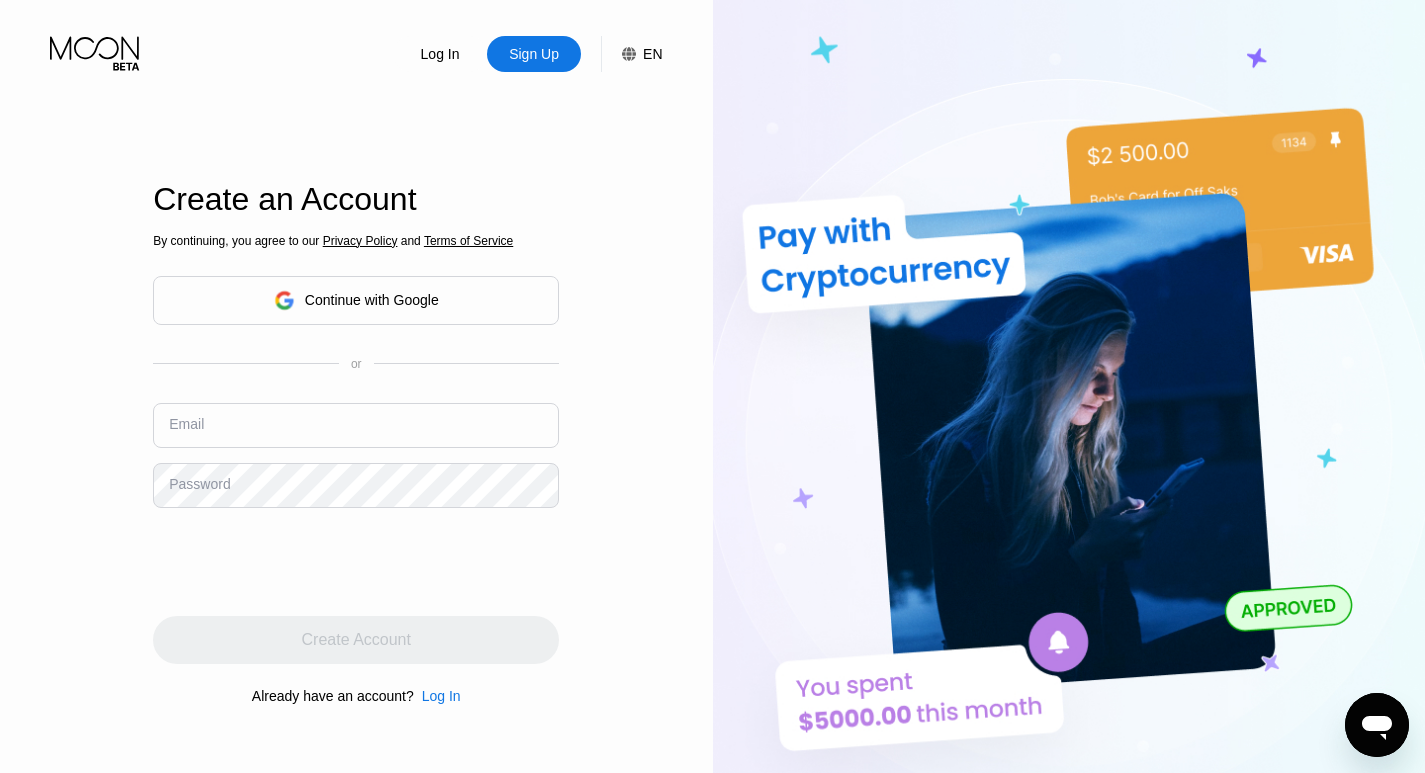click on "By continuing, you agree to our   Privacy Policy   and   Terms of Service Continue with Google or Email Password Create Account Already have an account? Log In" at bounding box center (356, 468) 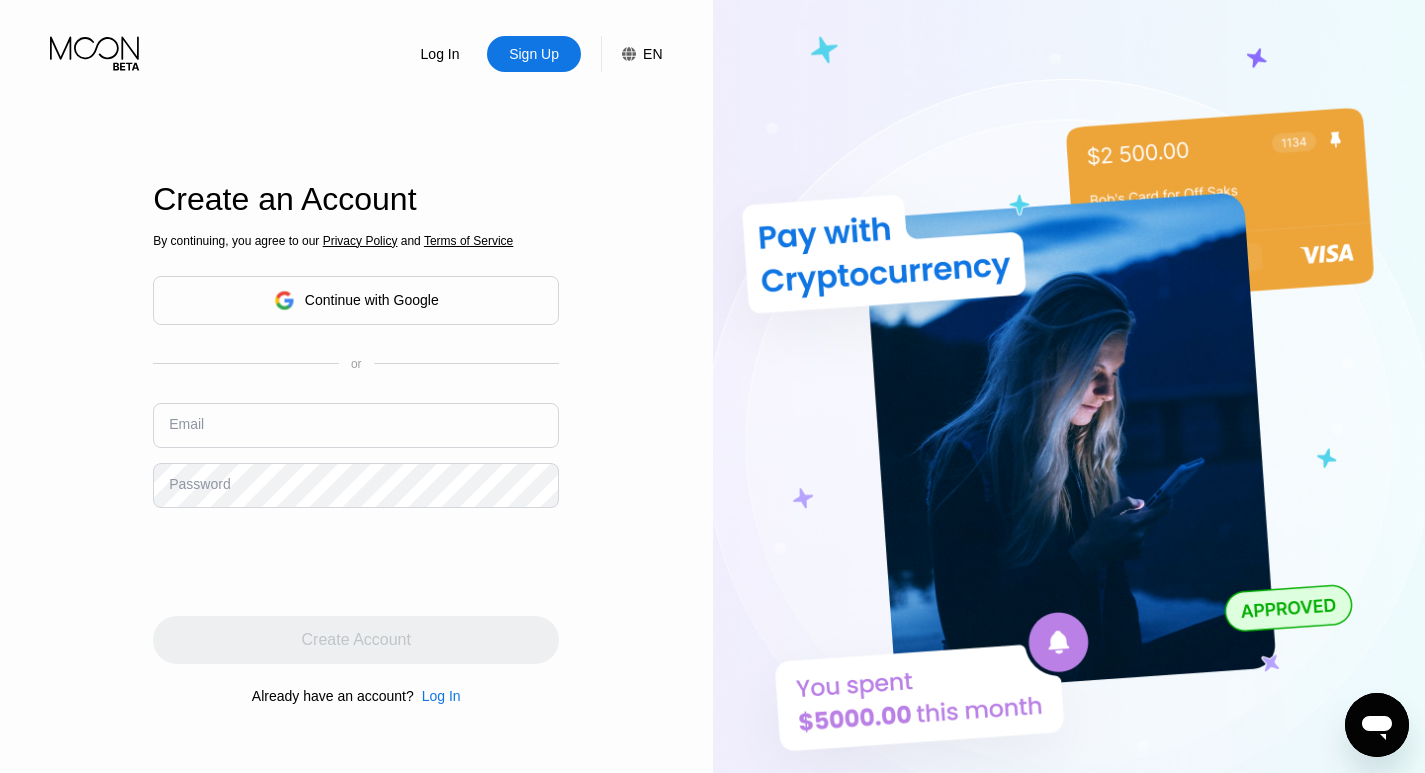 click at bounding box center (356, 425) 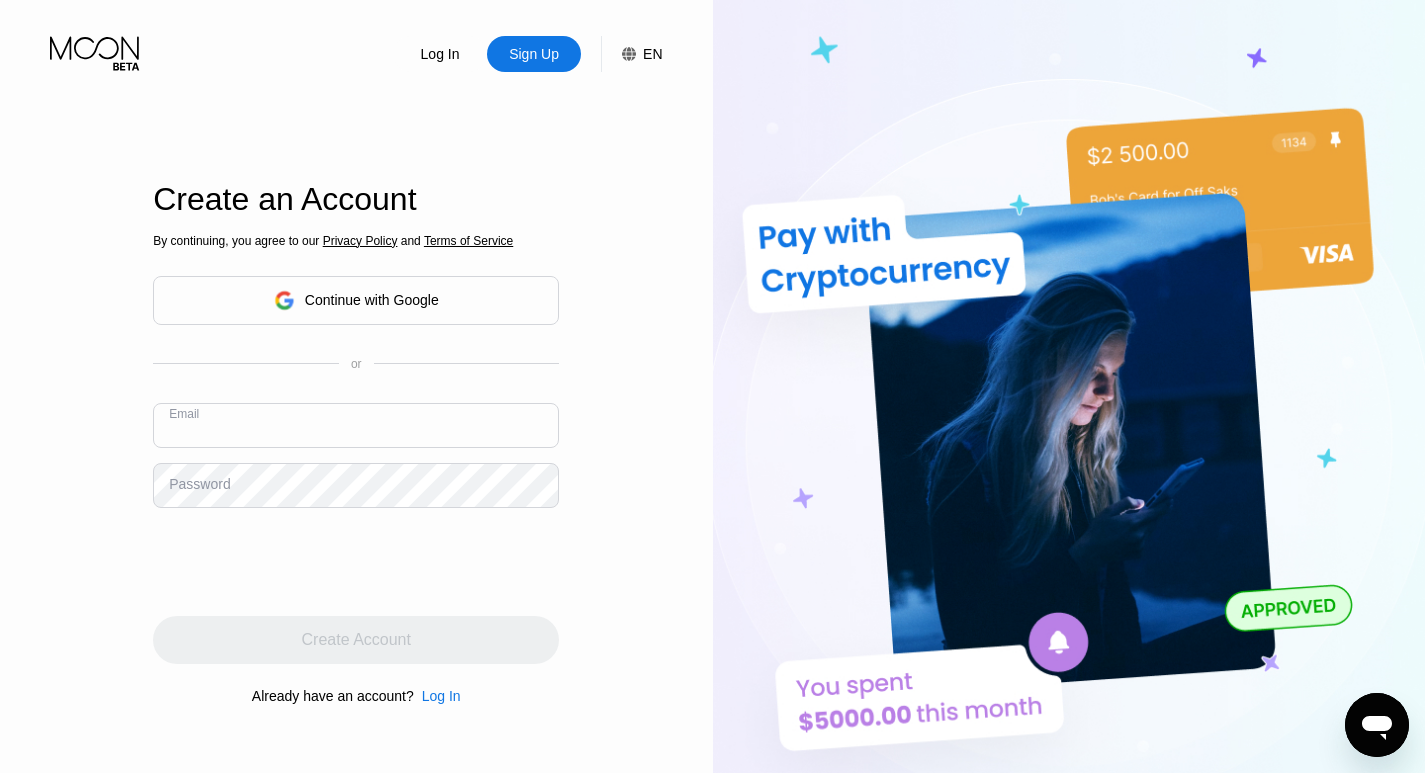 paste on "JenniferLFoley@proton.me" 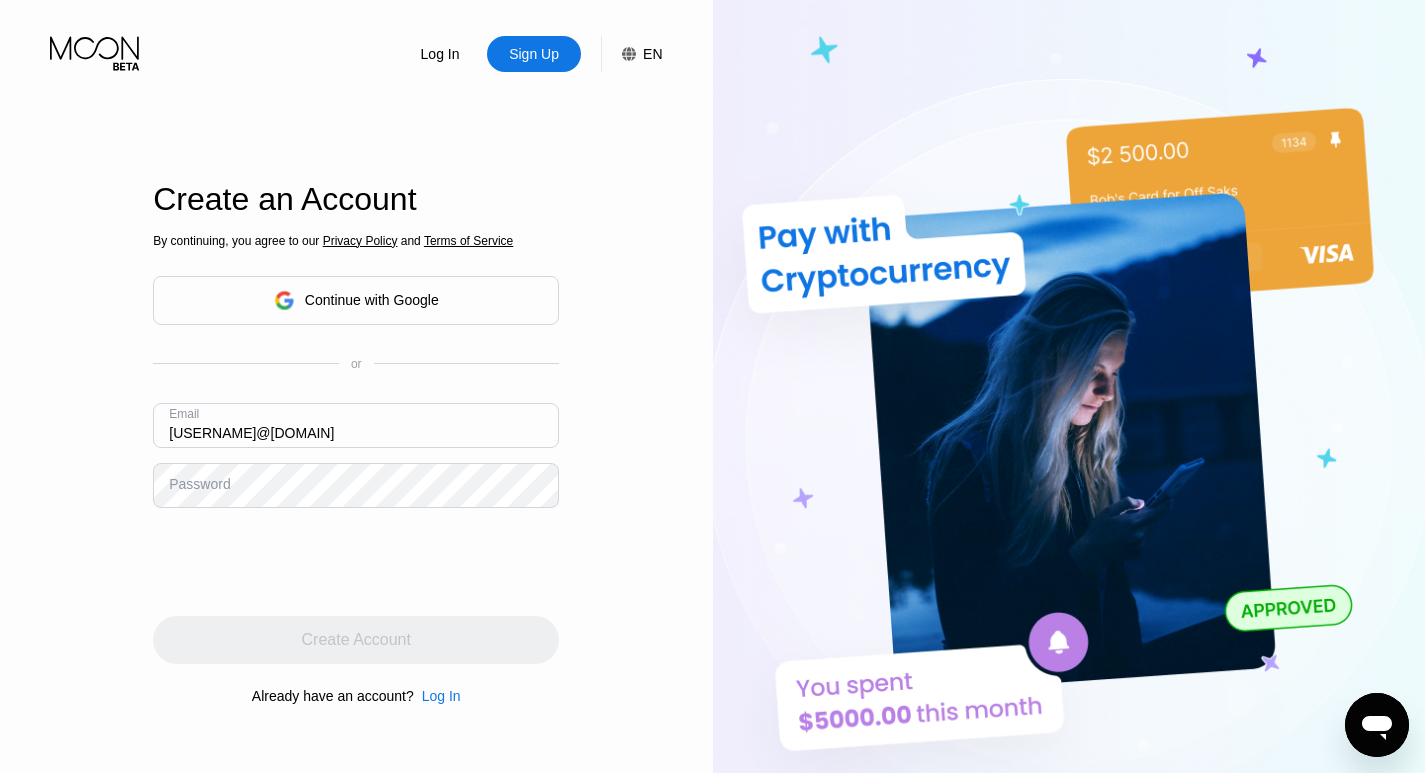 type on "JenniferLFoley@proton.me" 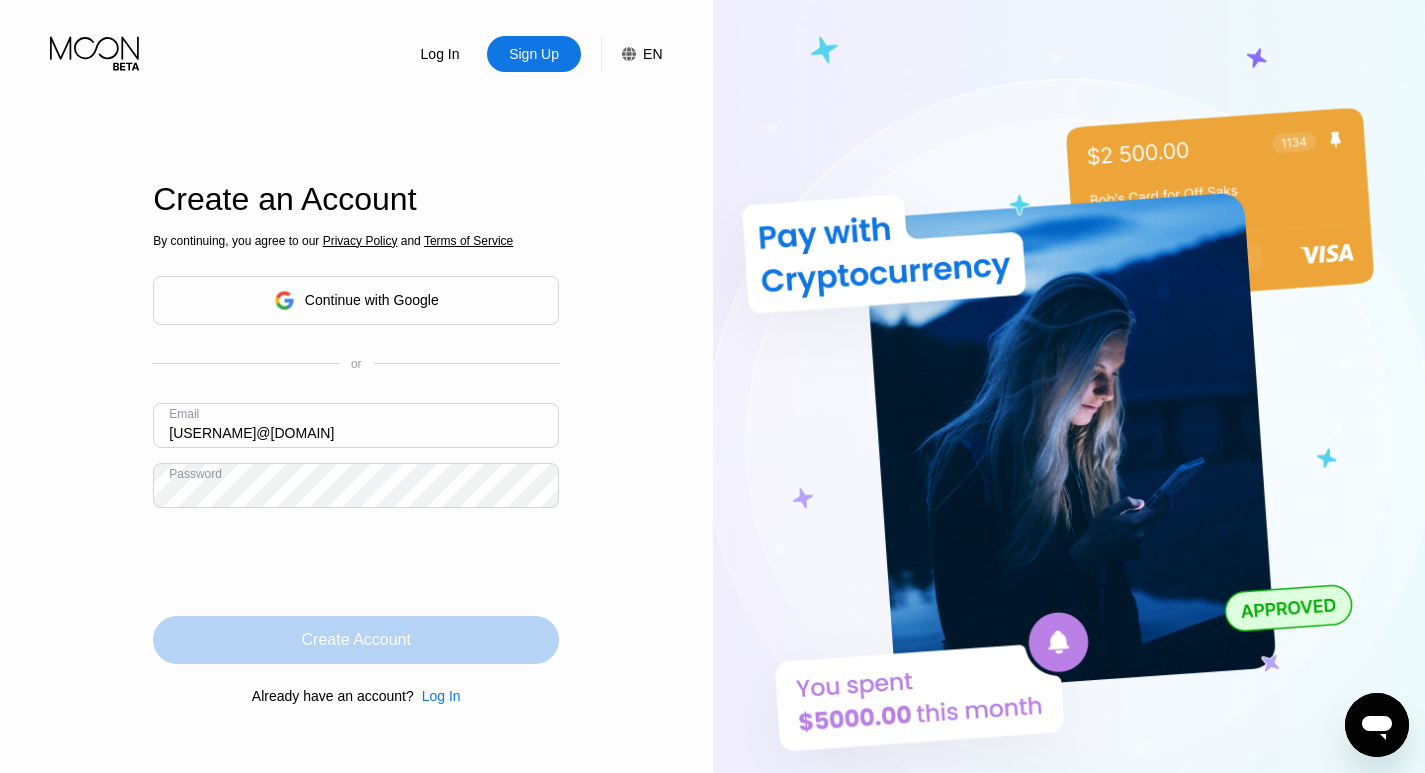 click on "Create Account" at bounding box center [356, 640] 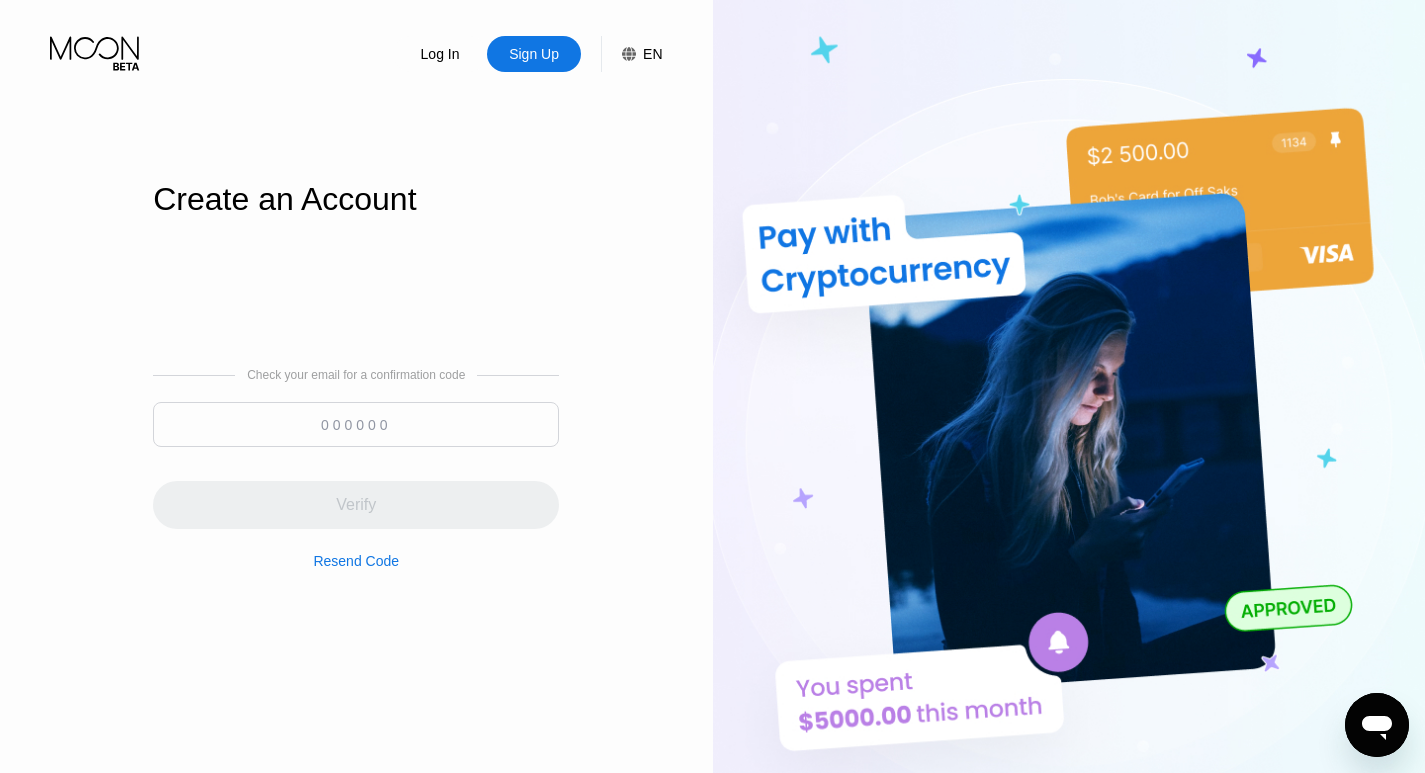 click at bounding box center (356, 424) 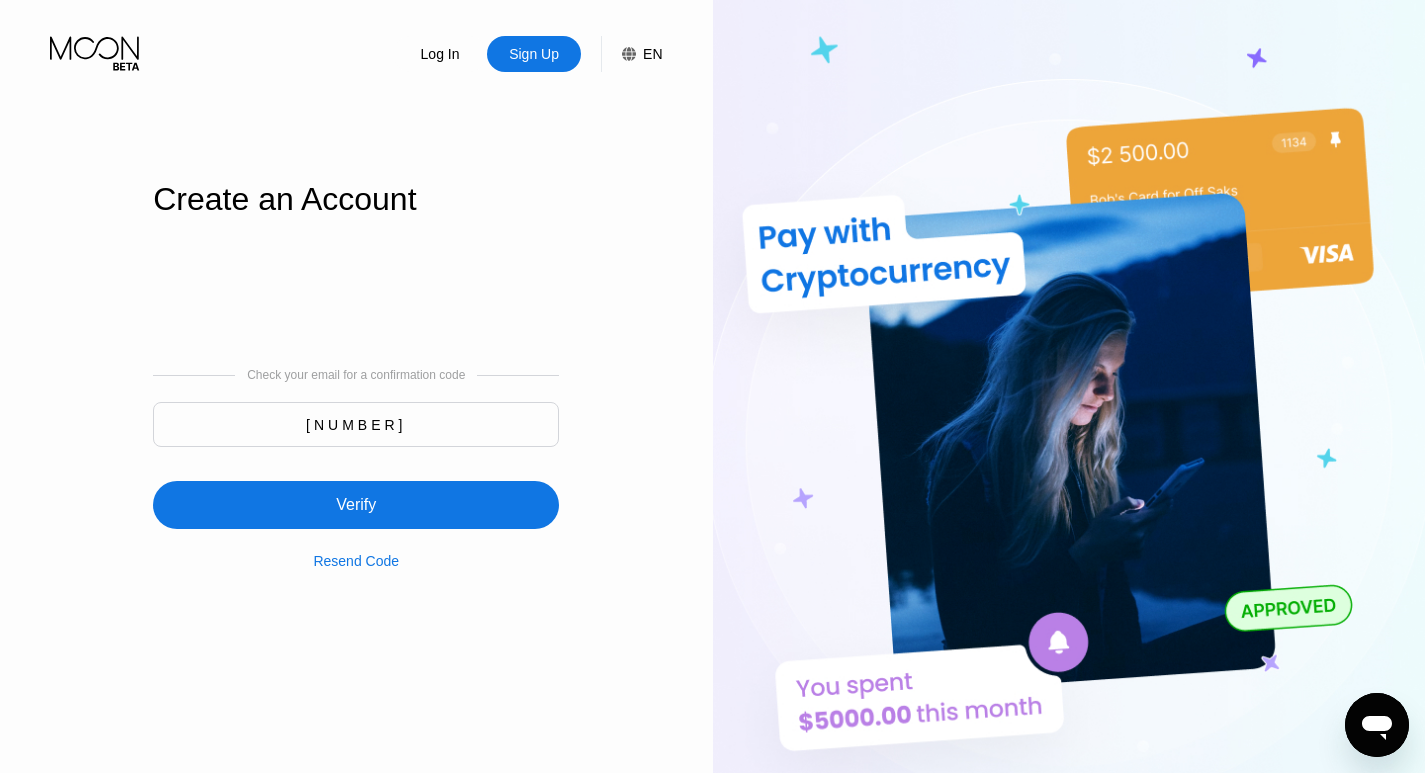 type on "369543" 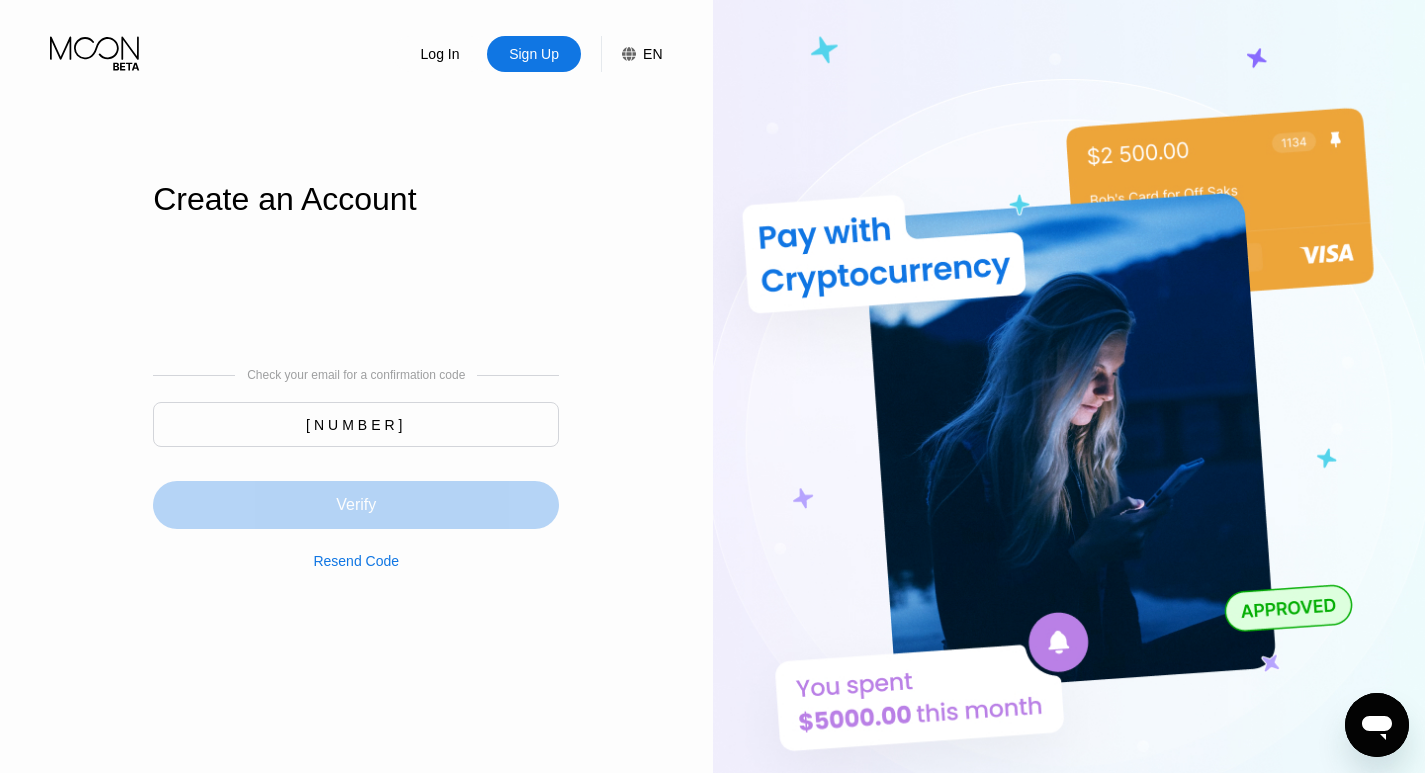 click on "Verify" at bounding box center [356, 505] 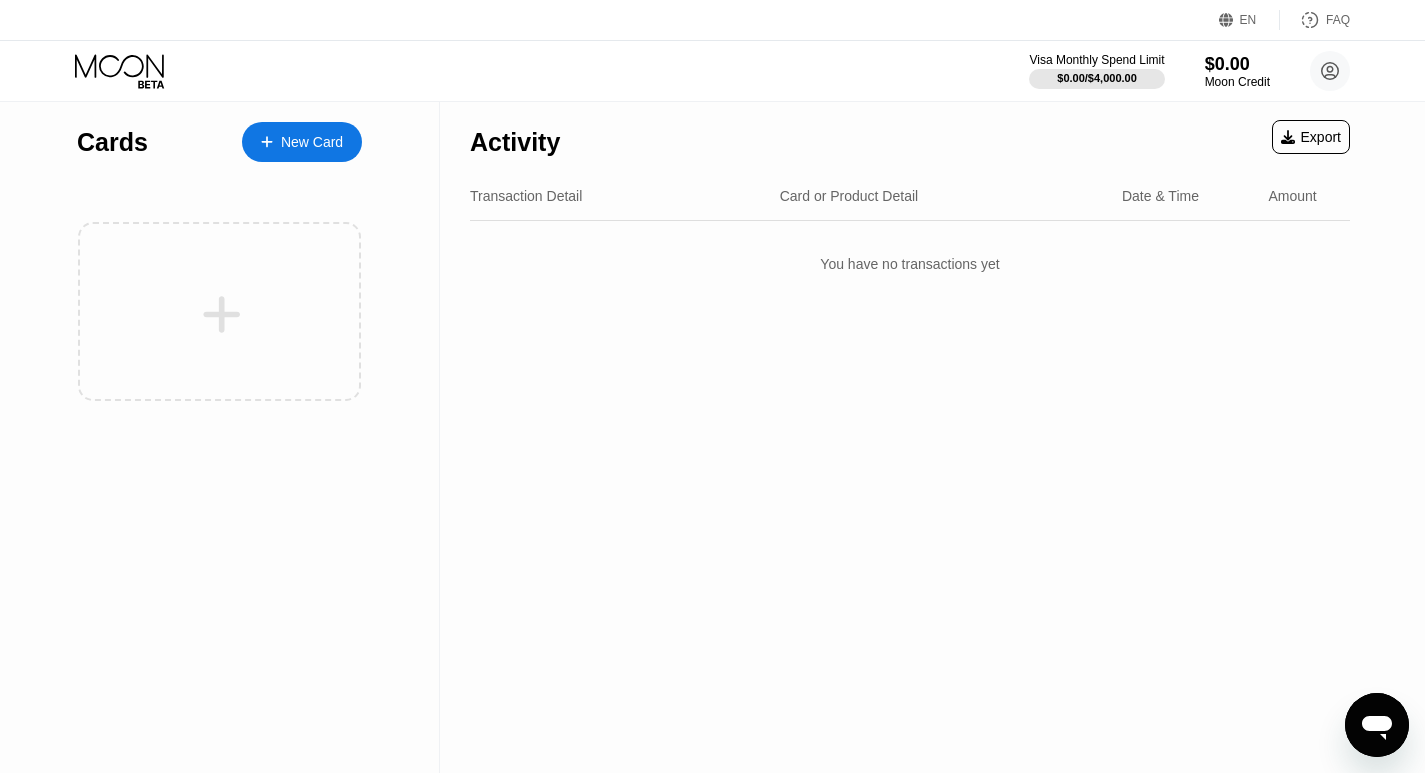 click on "New Card" at bounding box center (312, 142) 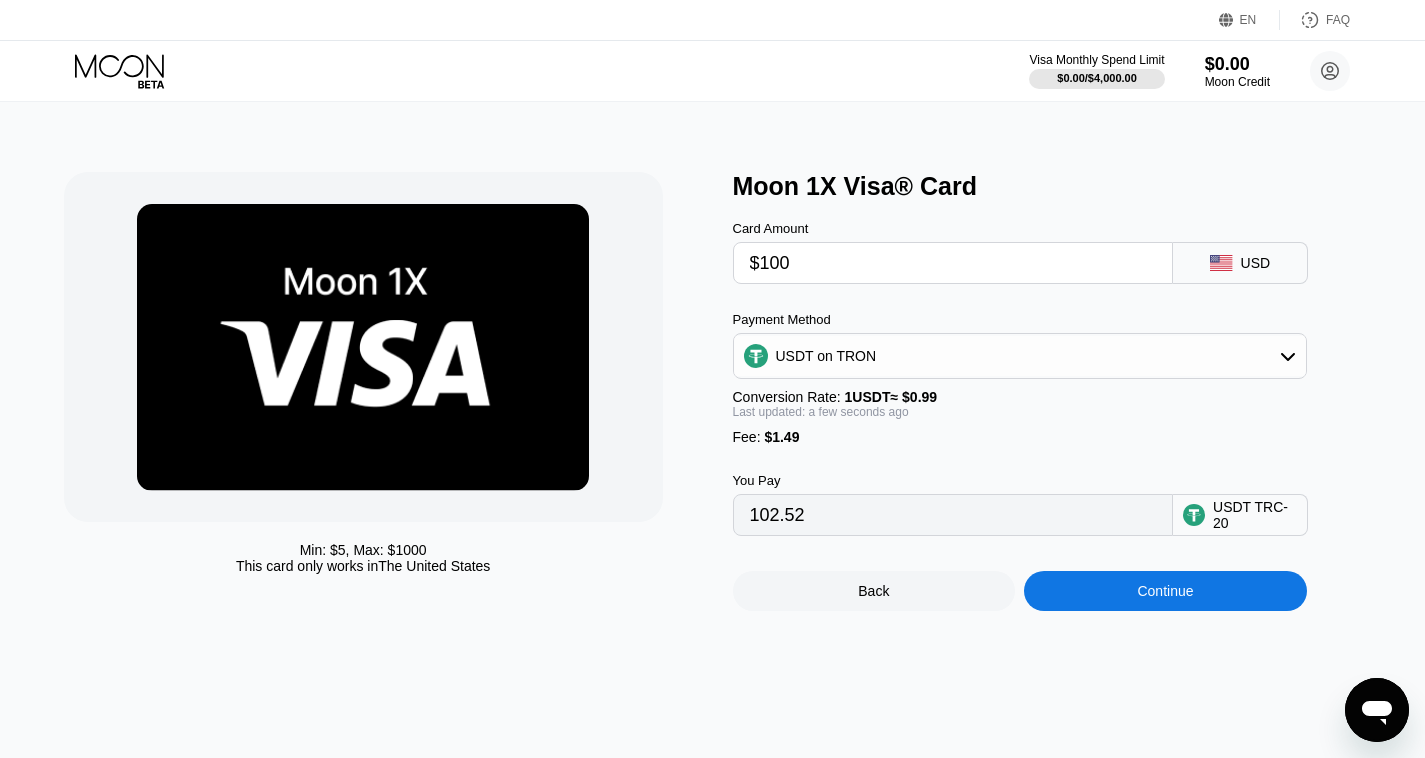 scroll, scrollTop: 0, scrollLeft: 0, axis: both 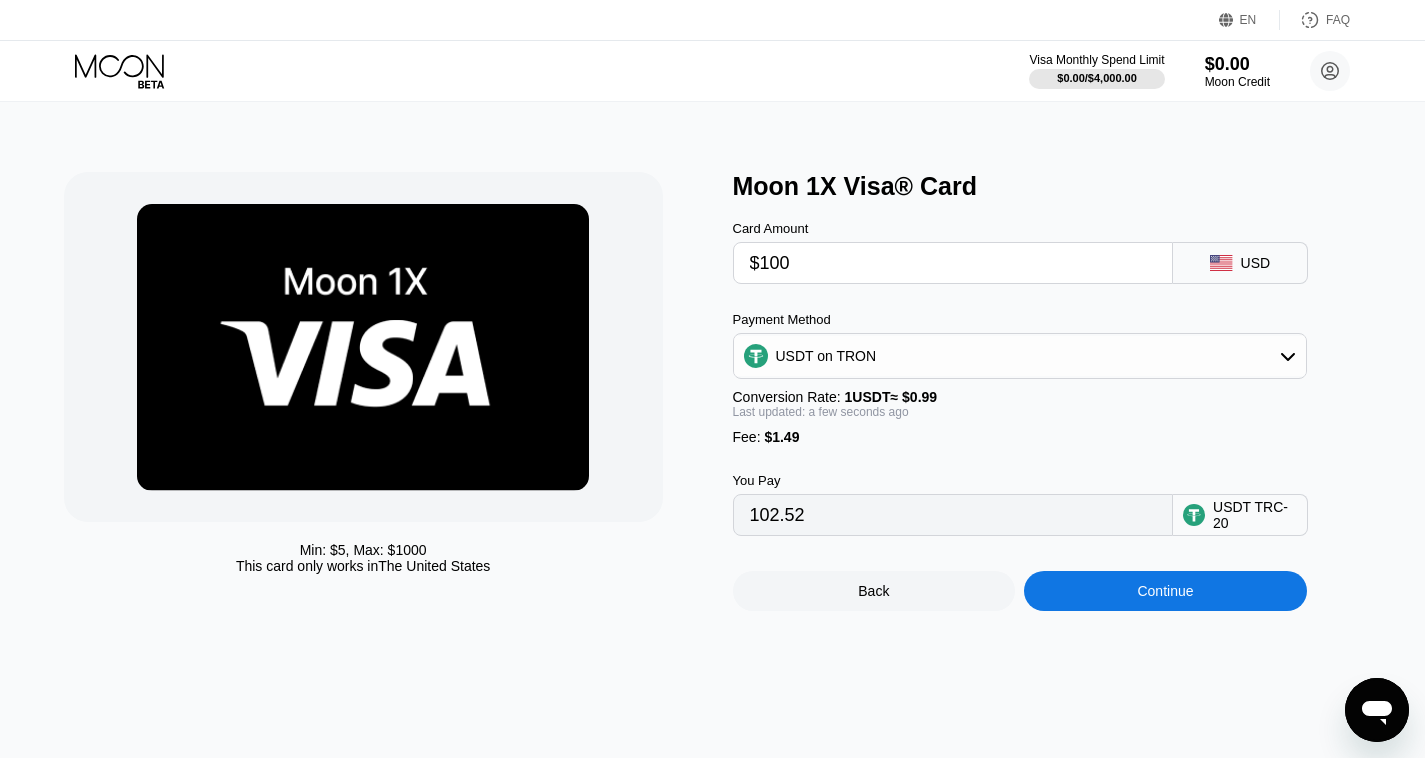 click on "Continue" at bounding box center [1165, 591] 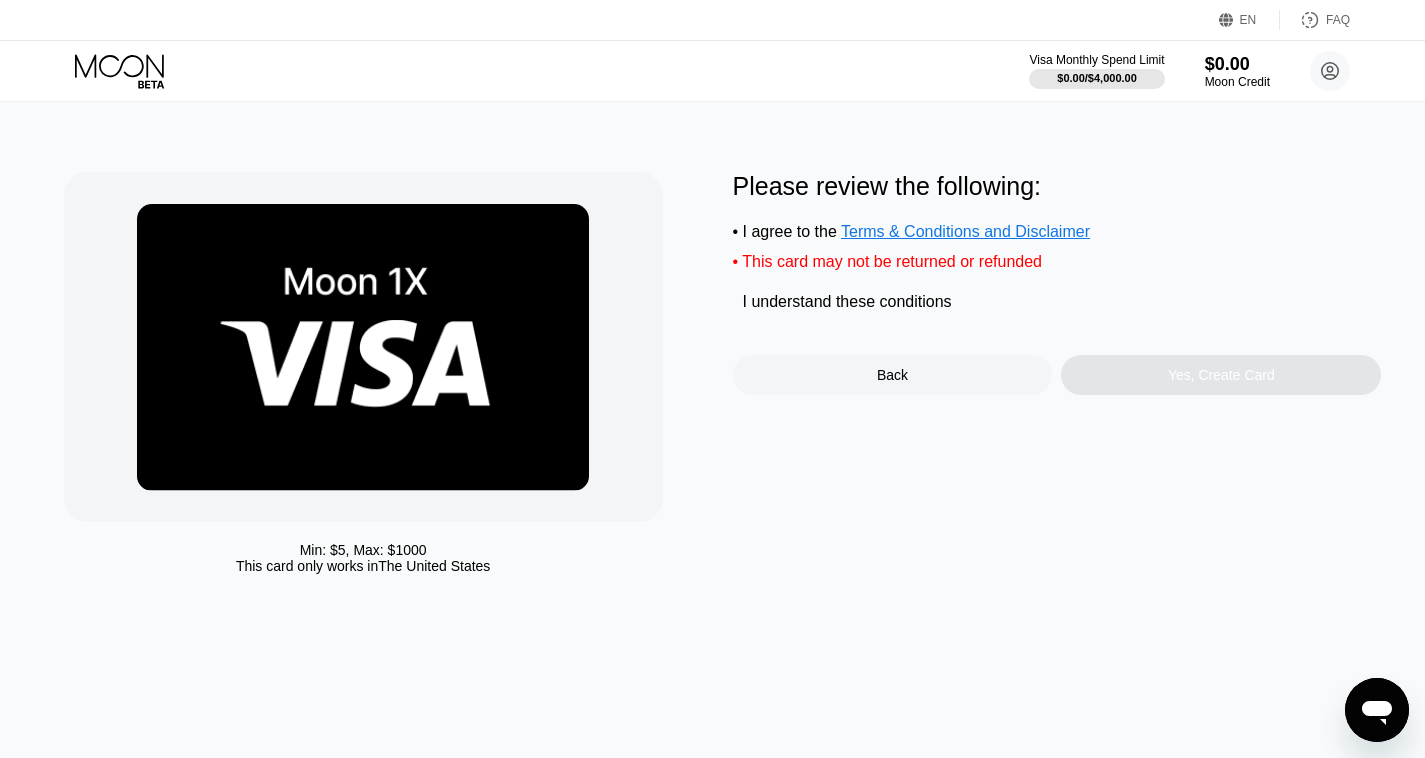 scroll, scrollTop: 0, scrollLeft: 0, axis: both 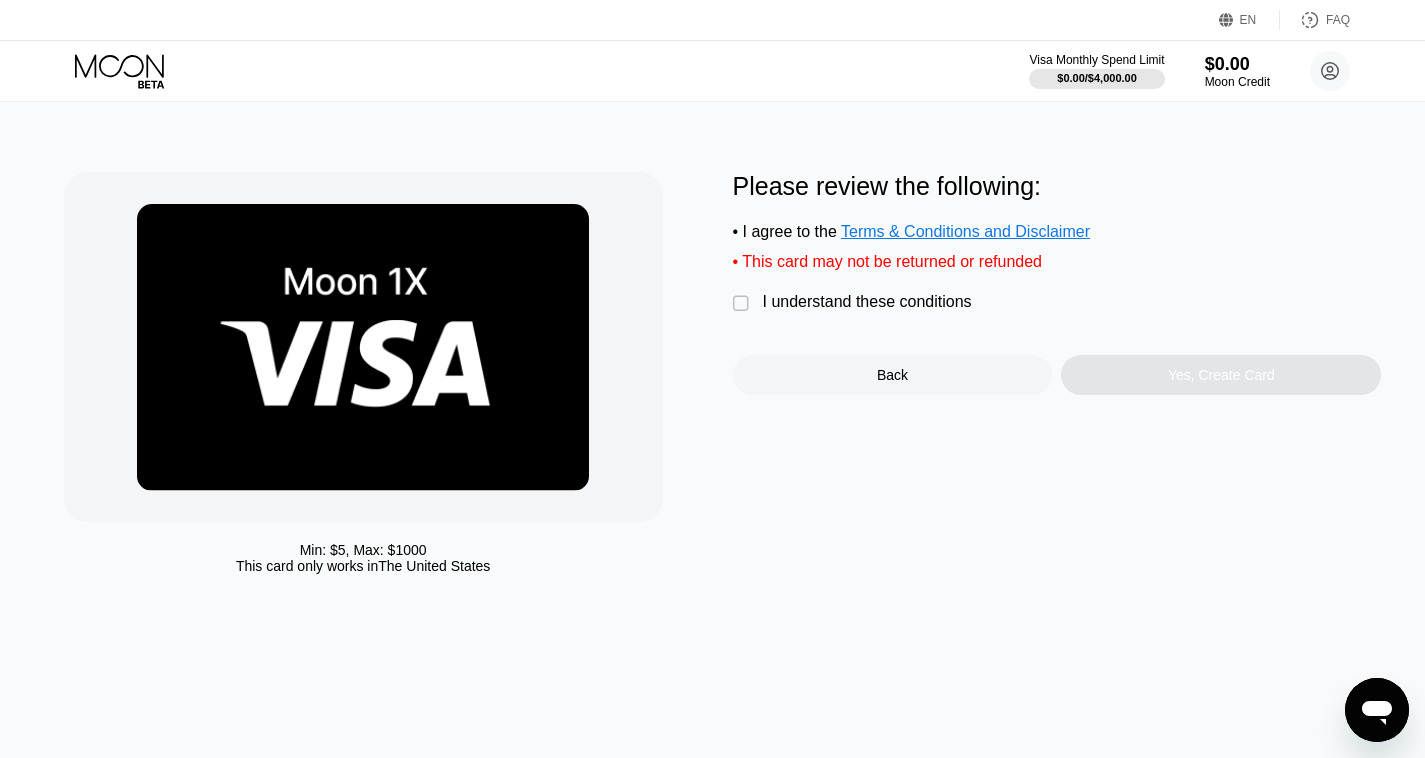 click on "I understand these conditions" at bounding box center (867, 302) 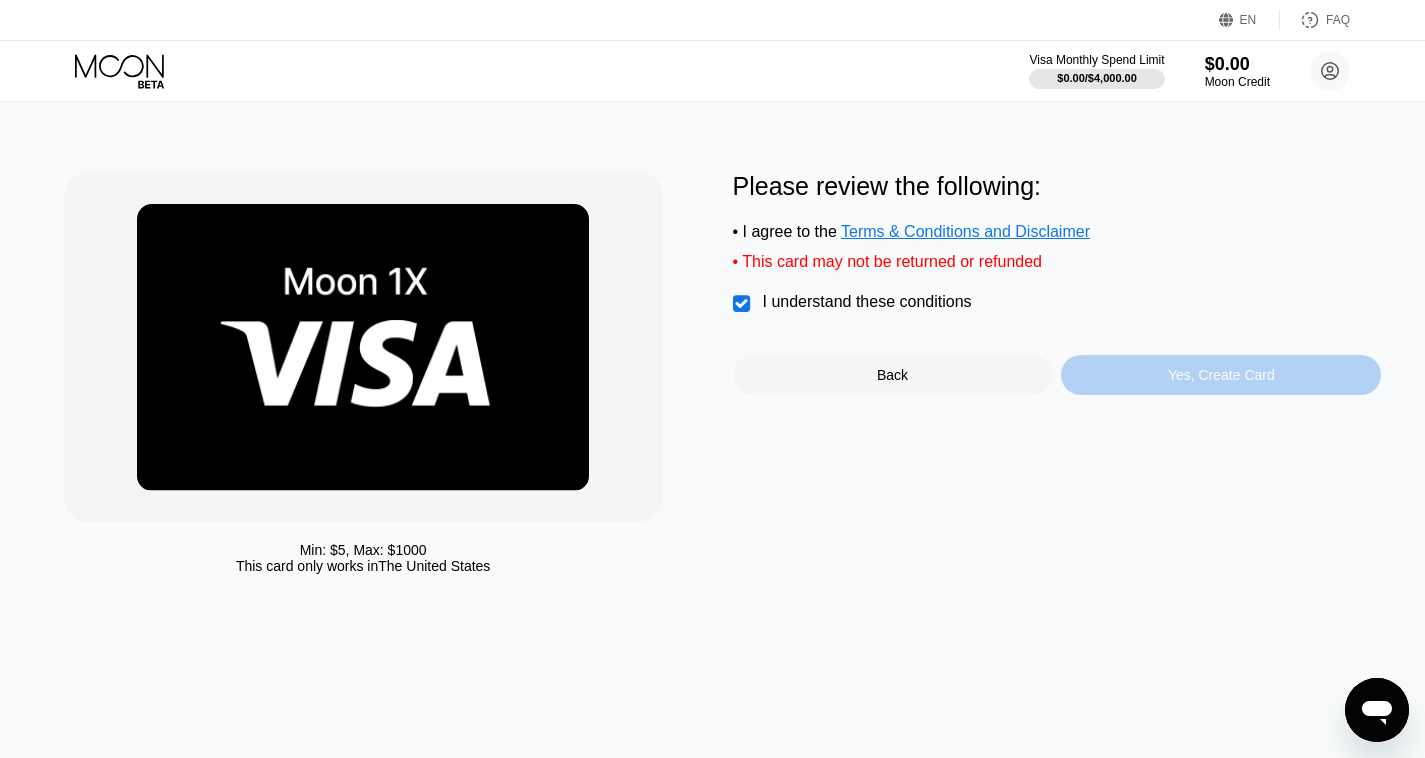 click on "Yes, Create Card" at bounding box center [1221, 375] 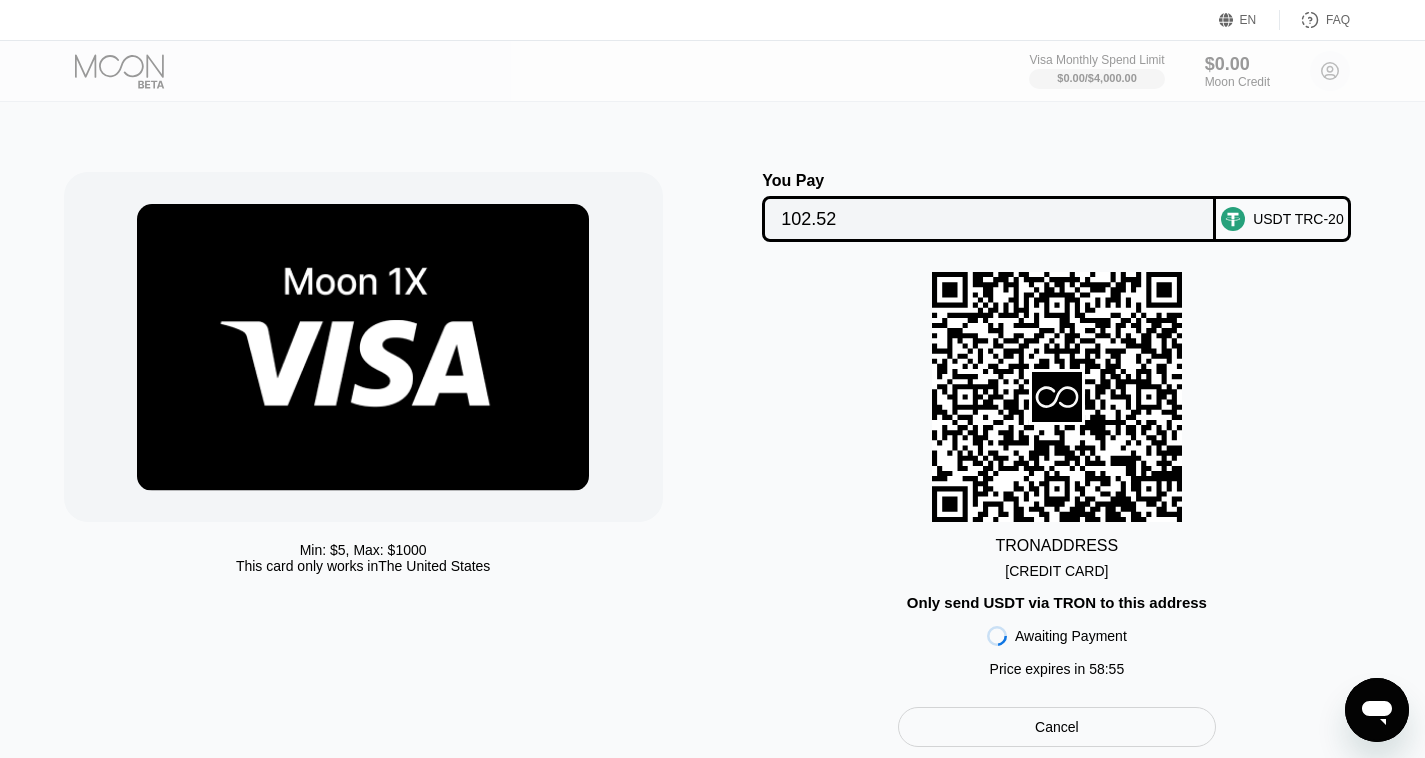 scroll, scrollTop: 100, scrollLeft: 0, axis: vertical 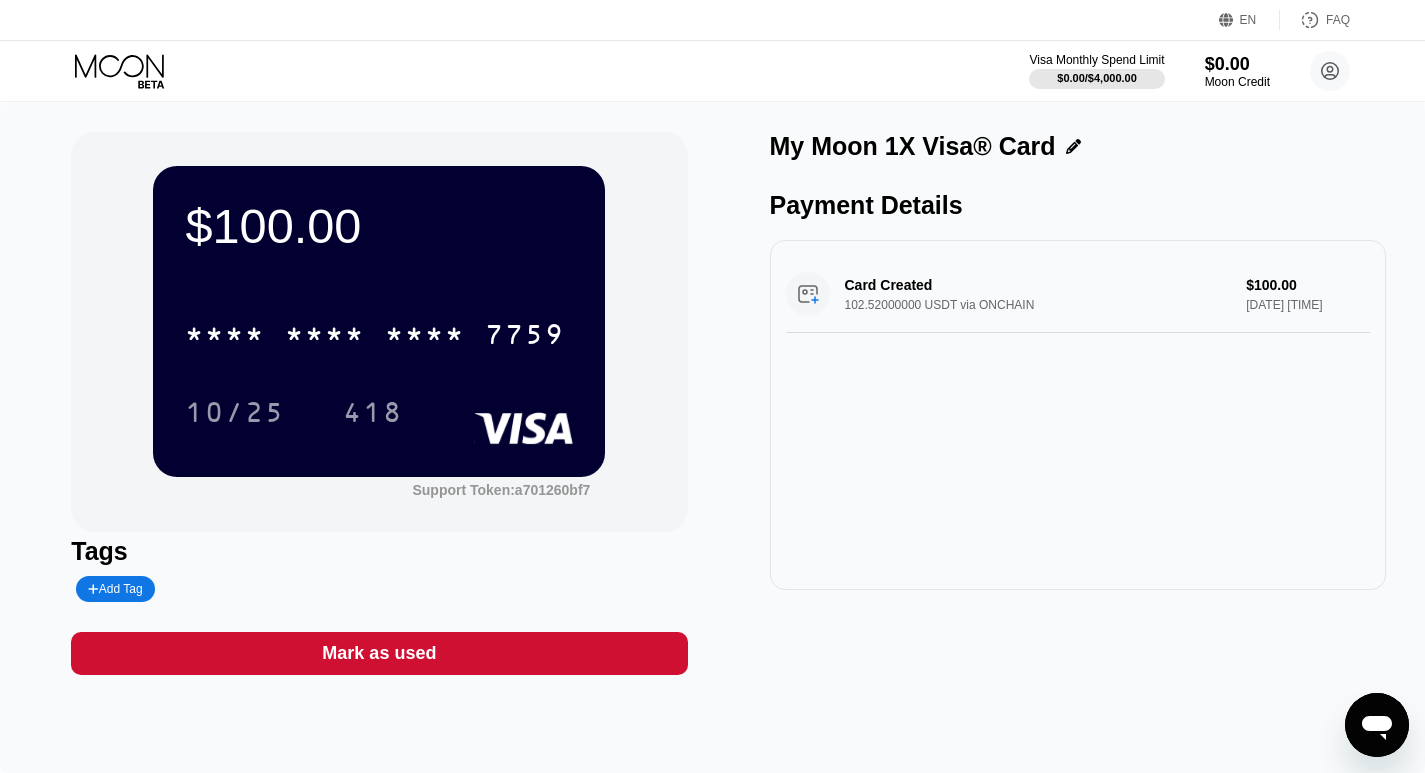 click on "My Moon 1X Visa® Card" at bounding box center (1078, 146) 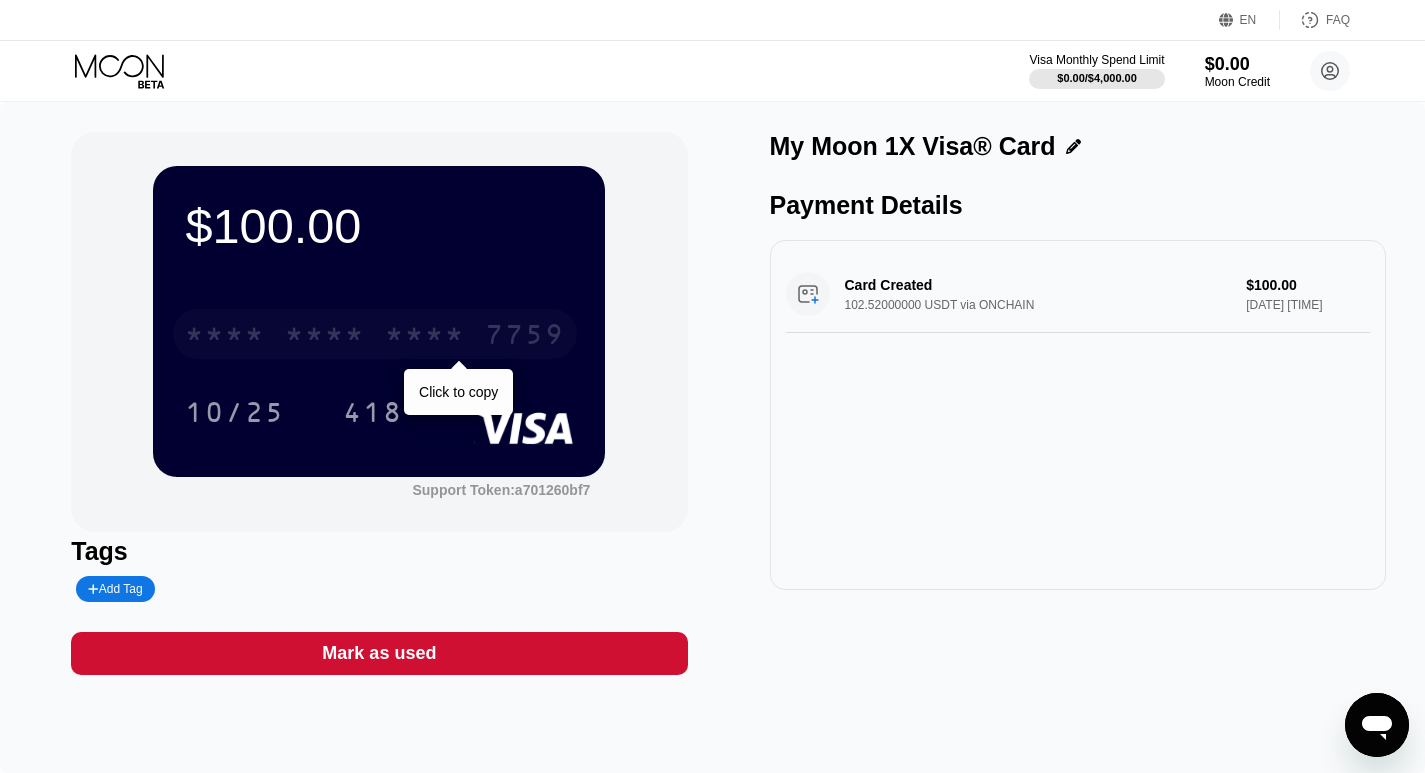 click on "* * * * * * * * * * * * 7759" at bounding box center [375, 334] 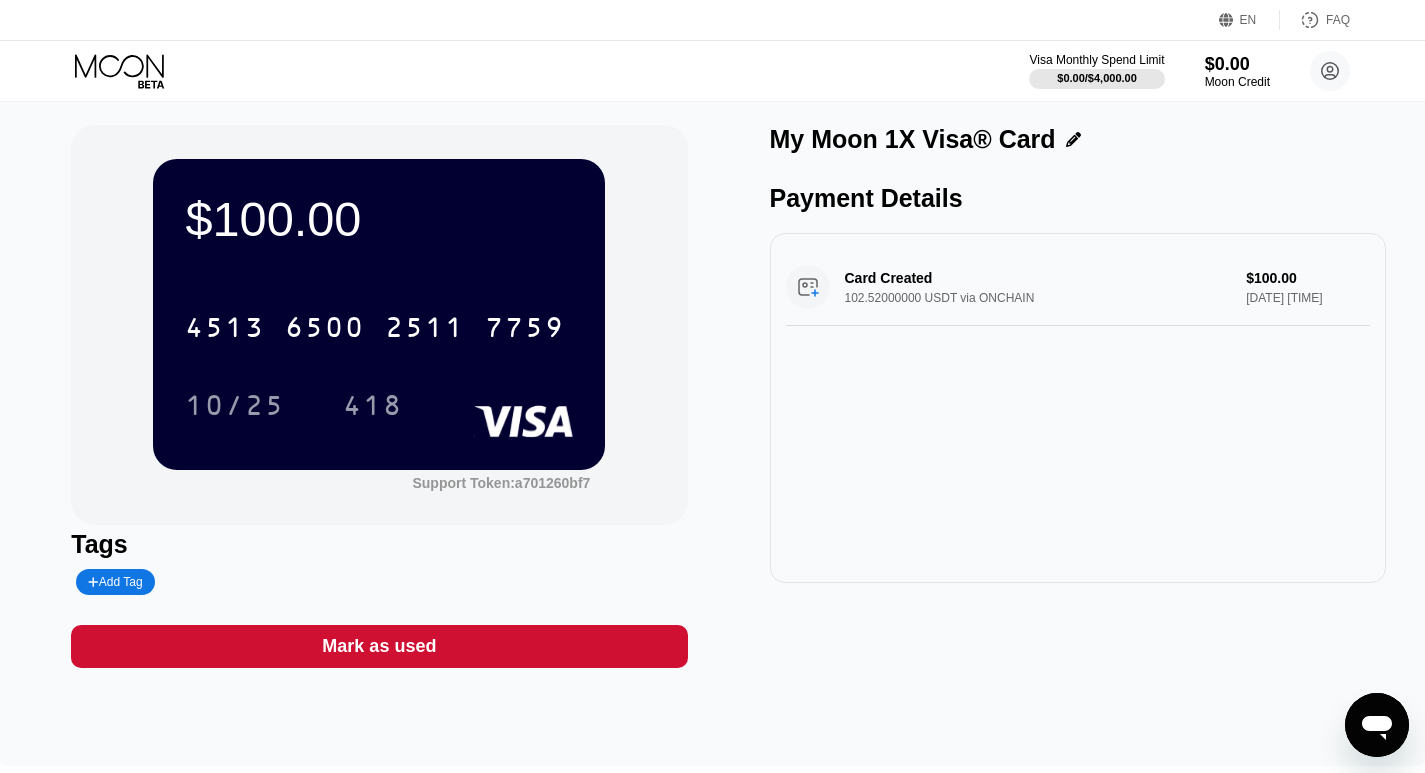 scroll, scrollTop: 0, scrollLeft: 0, axis: both 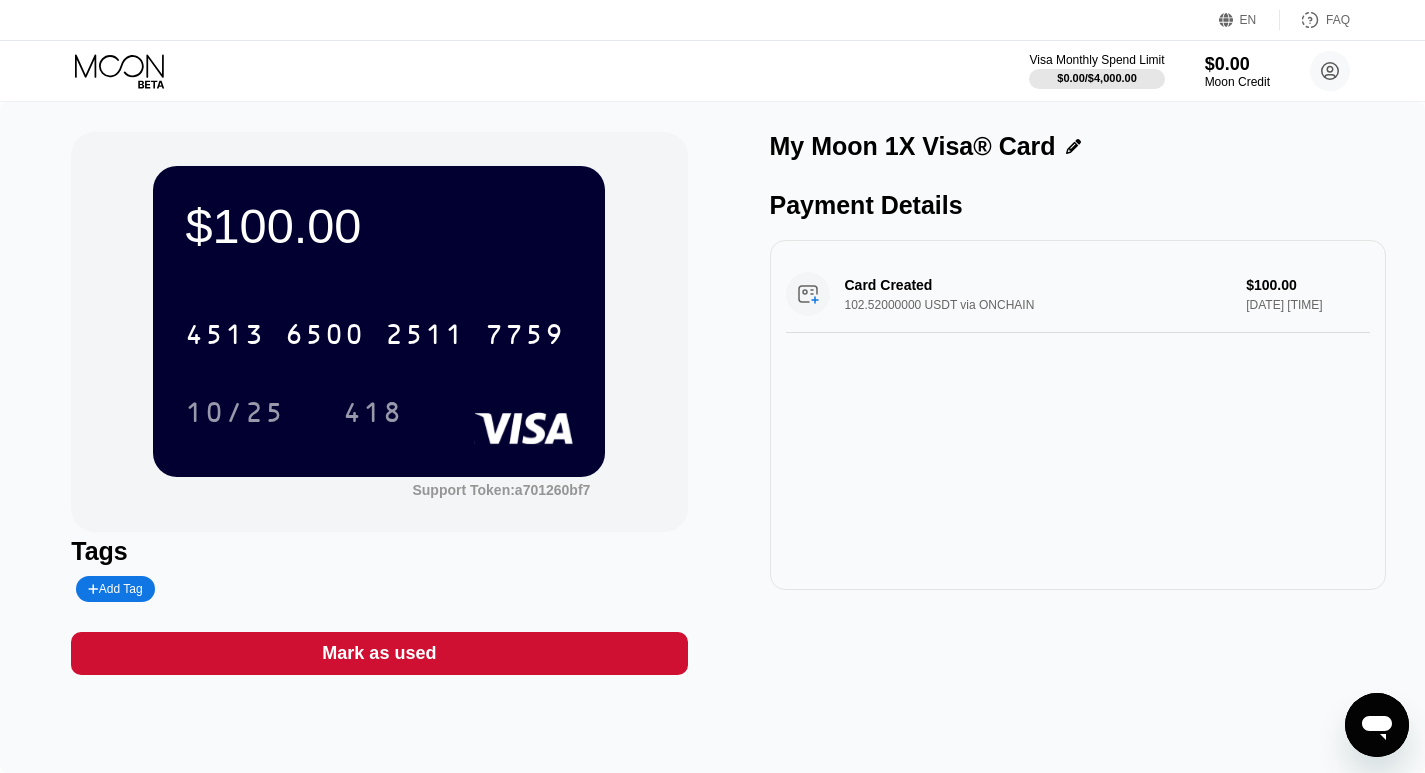 click 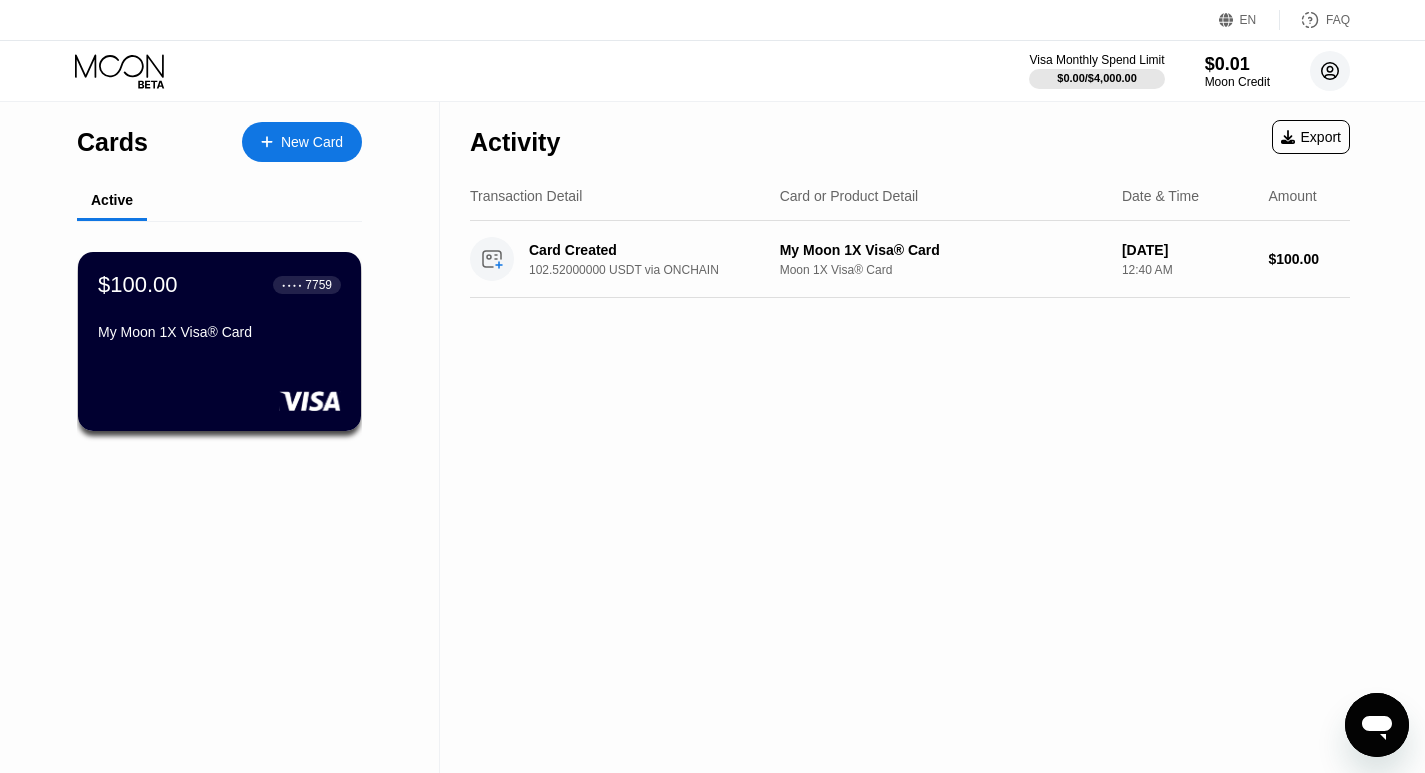 click 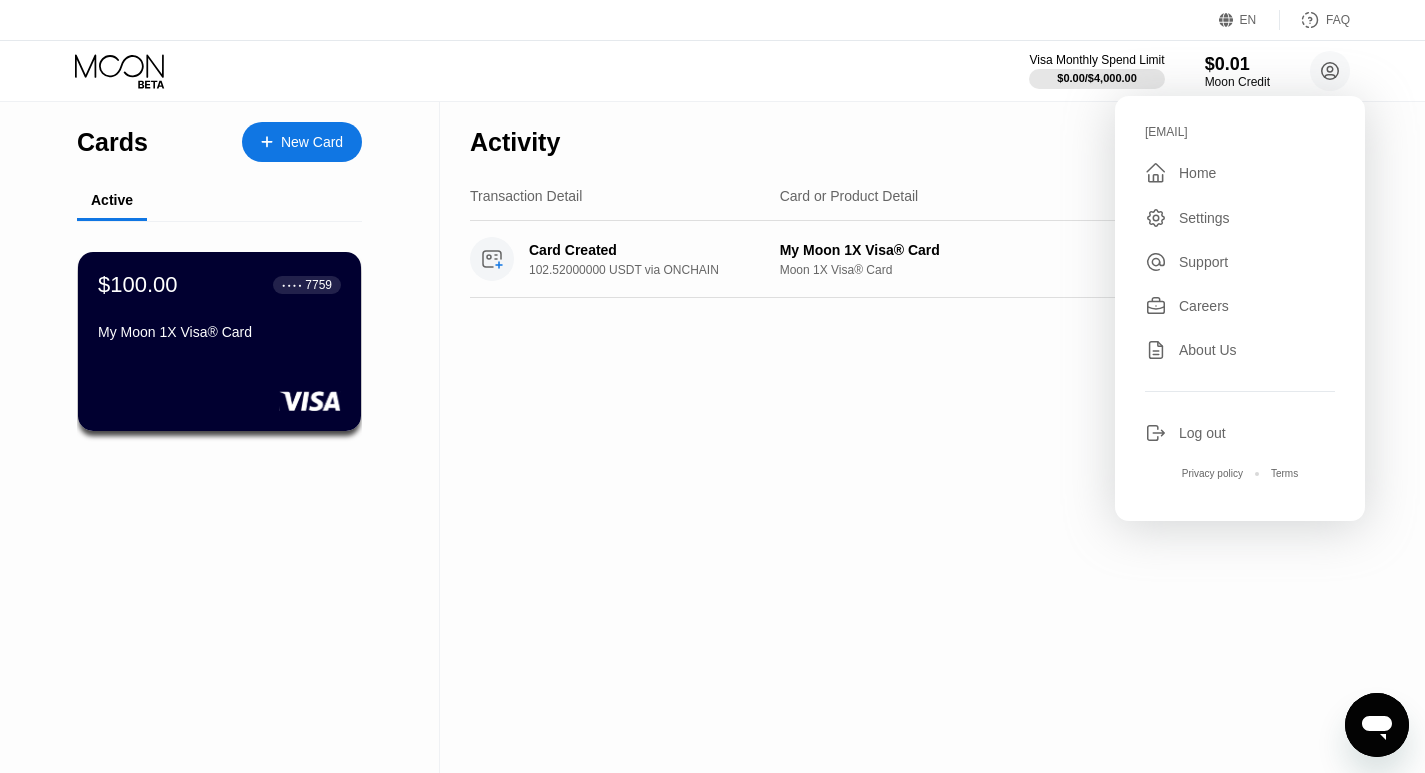 click on "Log out" at bounding box center [1202, 433] 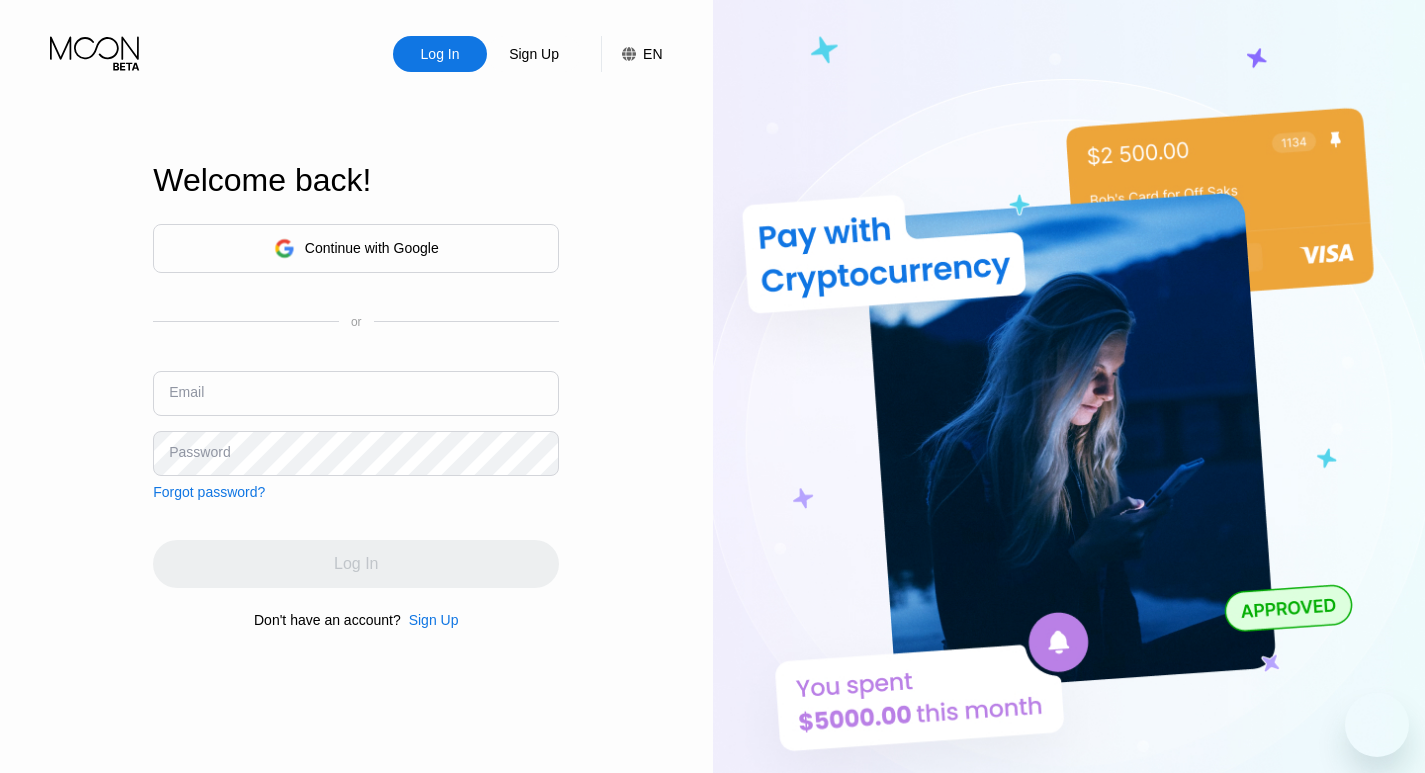 scroll, scrollTop: 0, scrollLeft: 0, axis: both 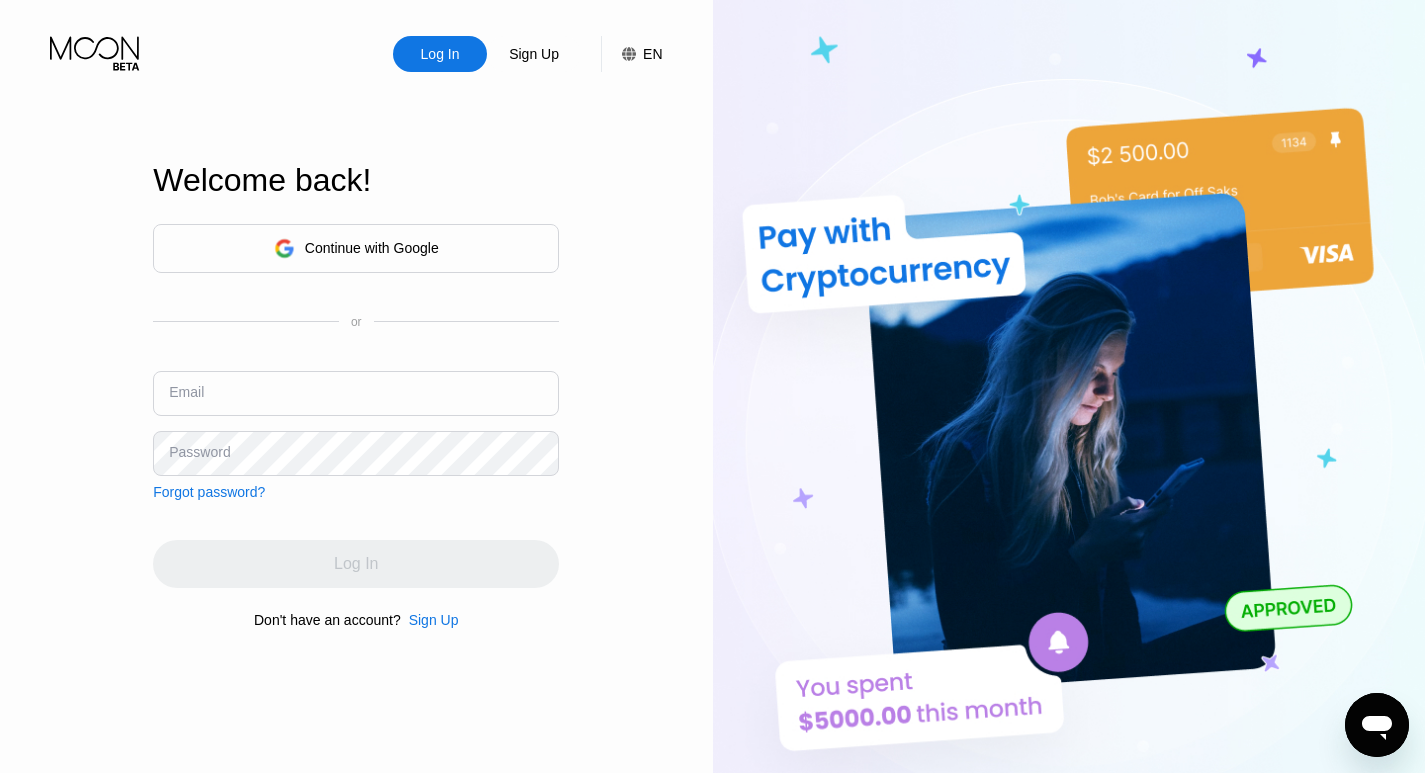 click on "Log In Sign Up EN Language Select an item Save Welcome back! Continue with Google or Email Password Forgot password? Log In Don't have an account? Sign Up" at bounding box center (356, 425) 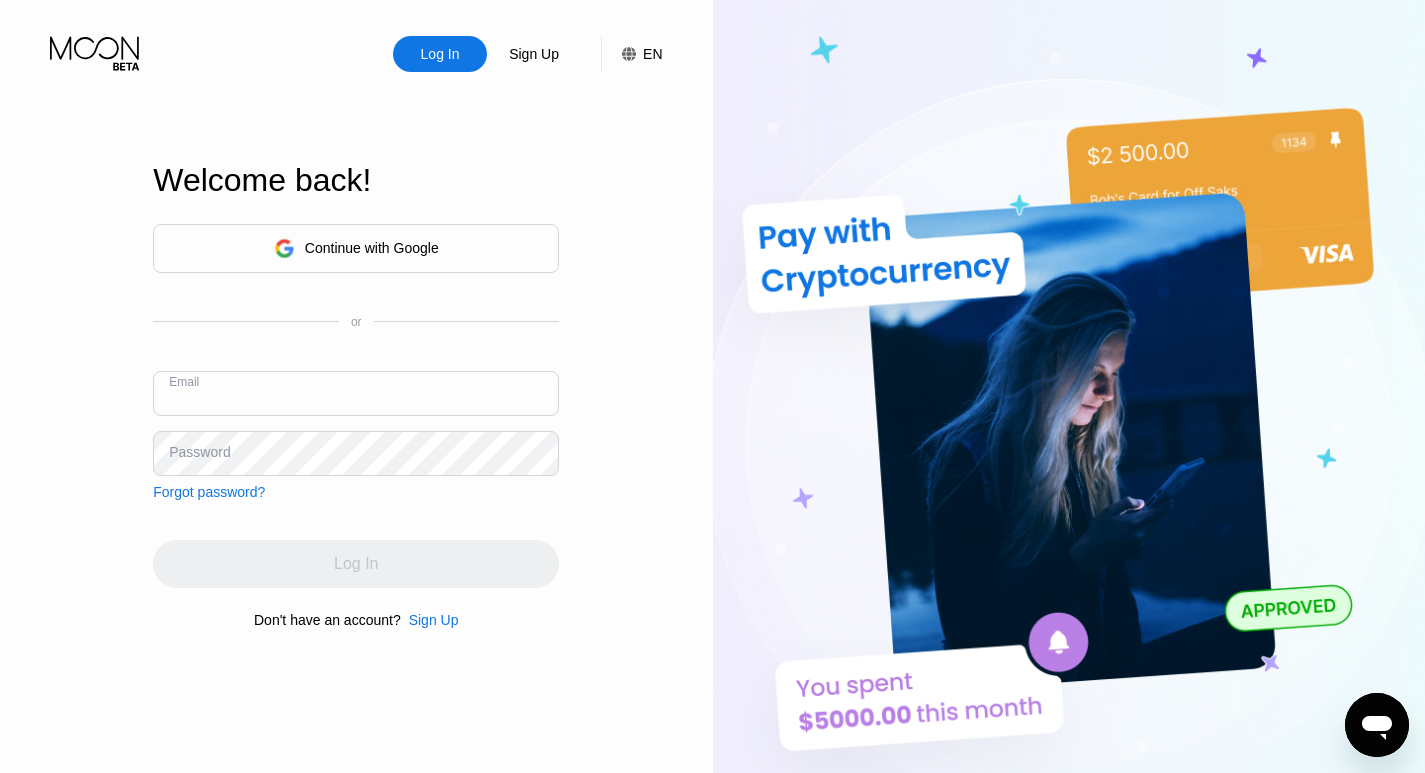 paste on "[USERNAME]@[DOMAIN]" 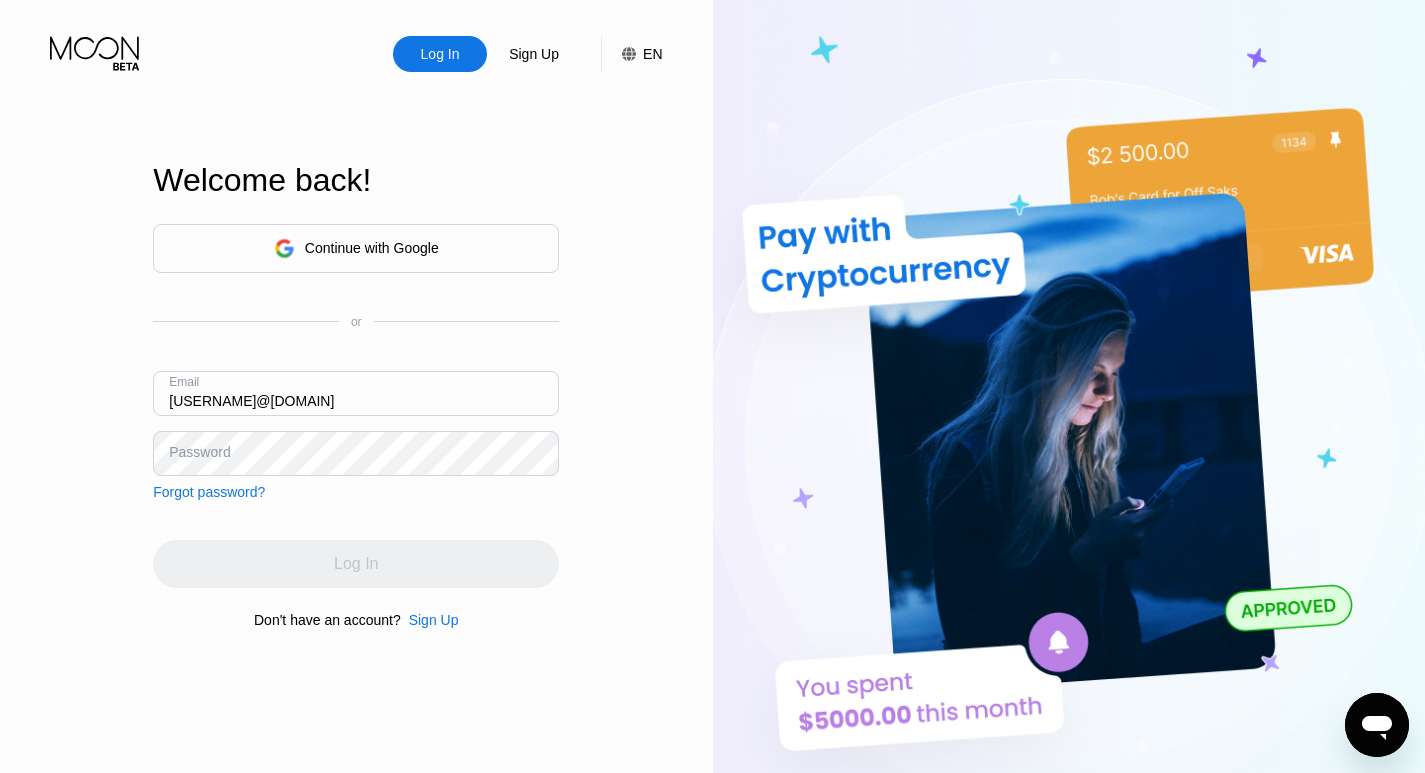 type on "[USERNAME]@[DOMAIN]" 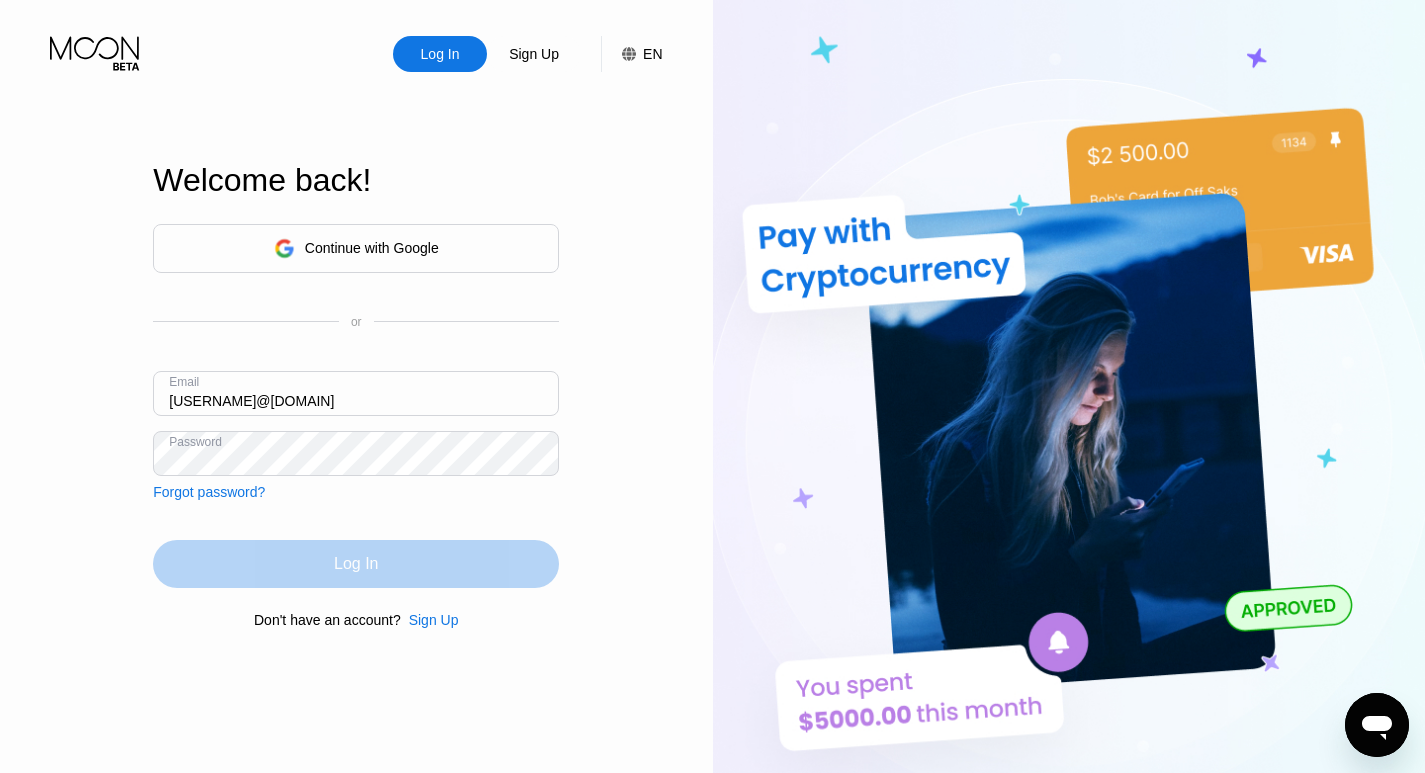 click on "Log In" at bounding box center [356, 564] 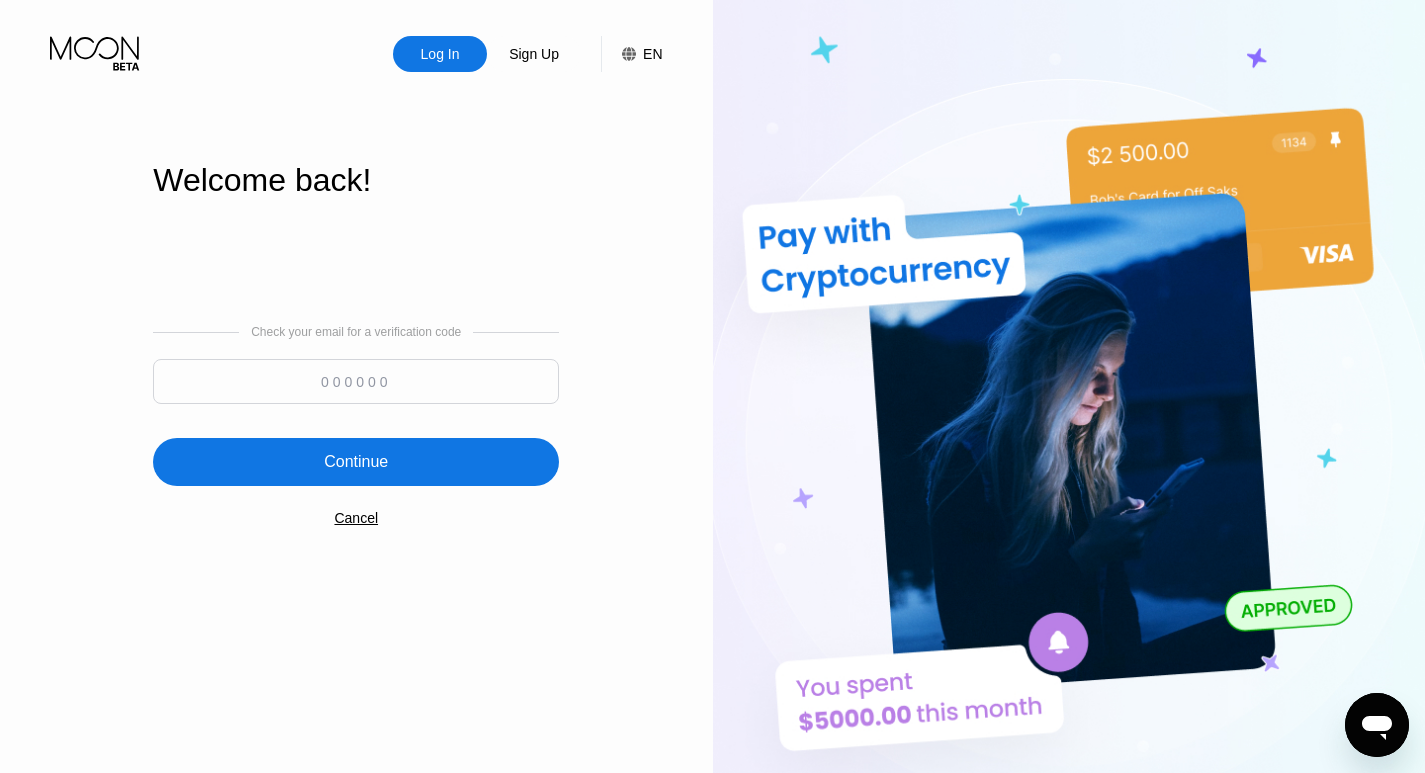 click at bounding box center (356, 381) 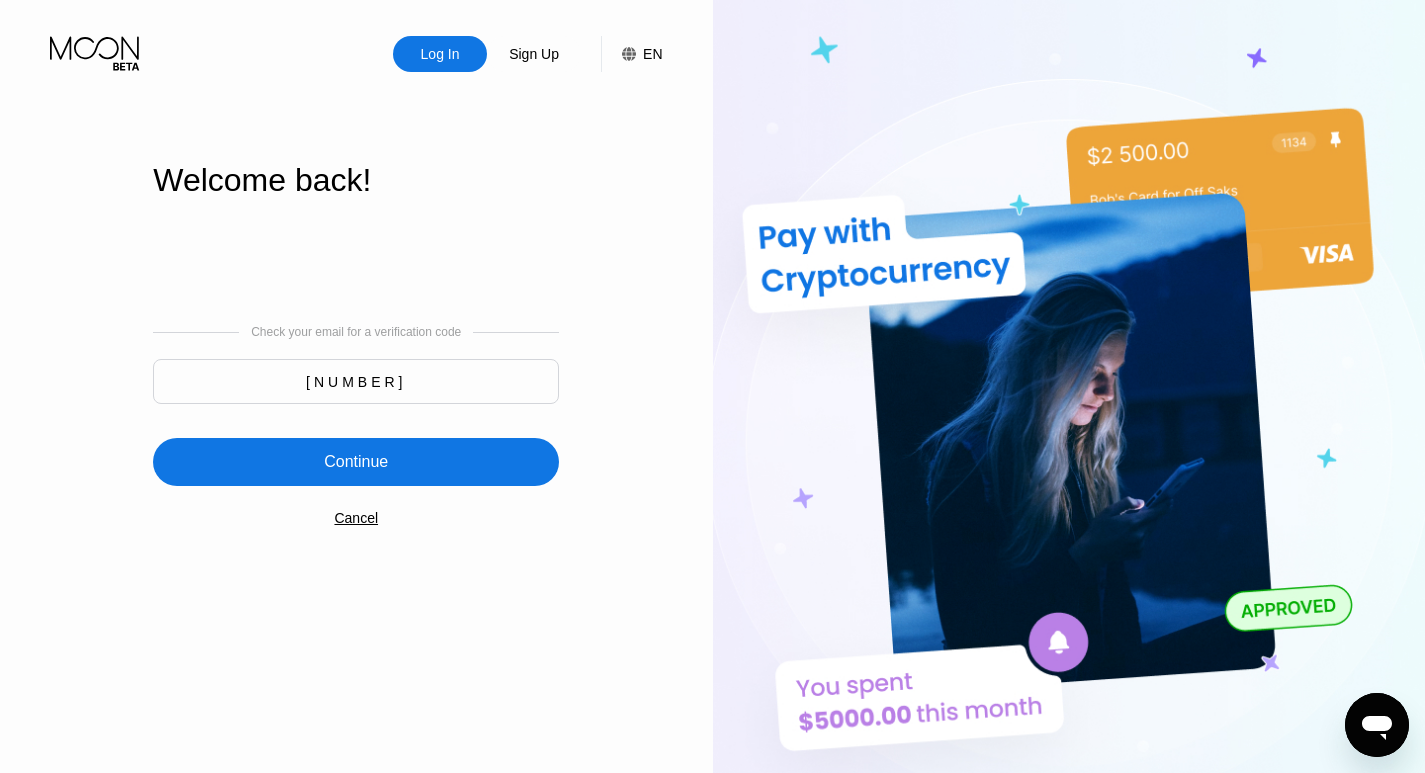 type on "[NUMBER]" 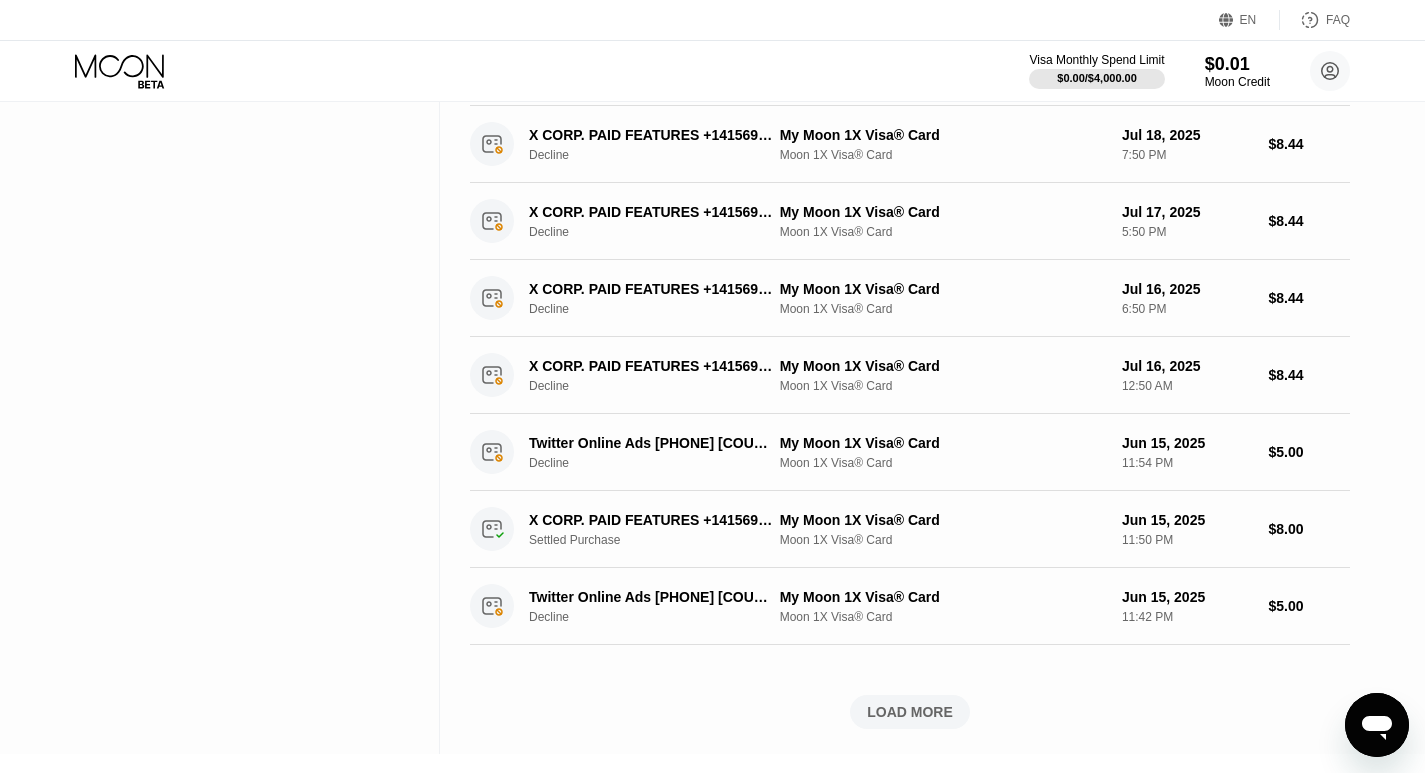 scroll, scrollTop: 791, scrollLeft: 0, axis: vertical 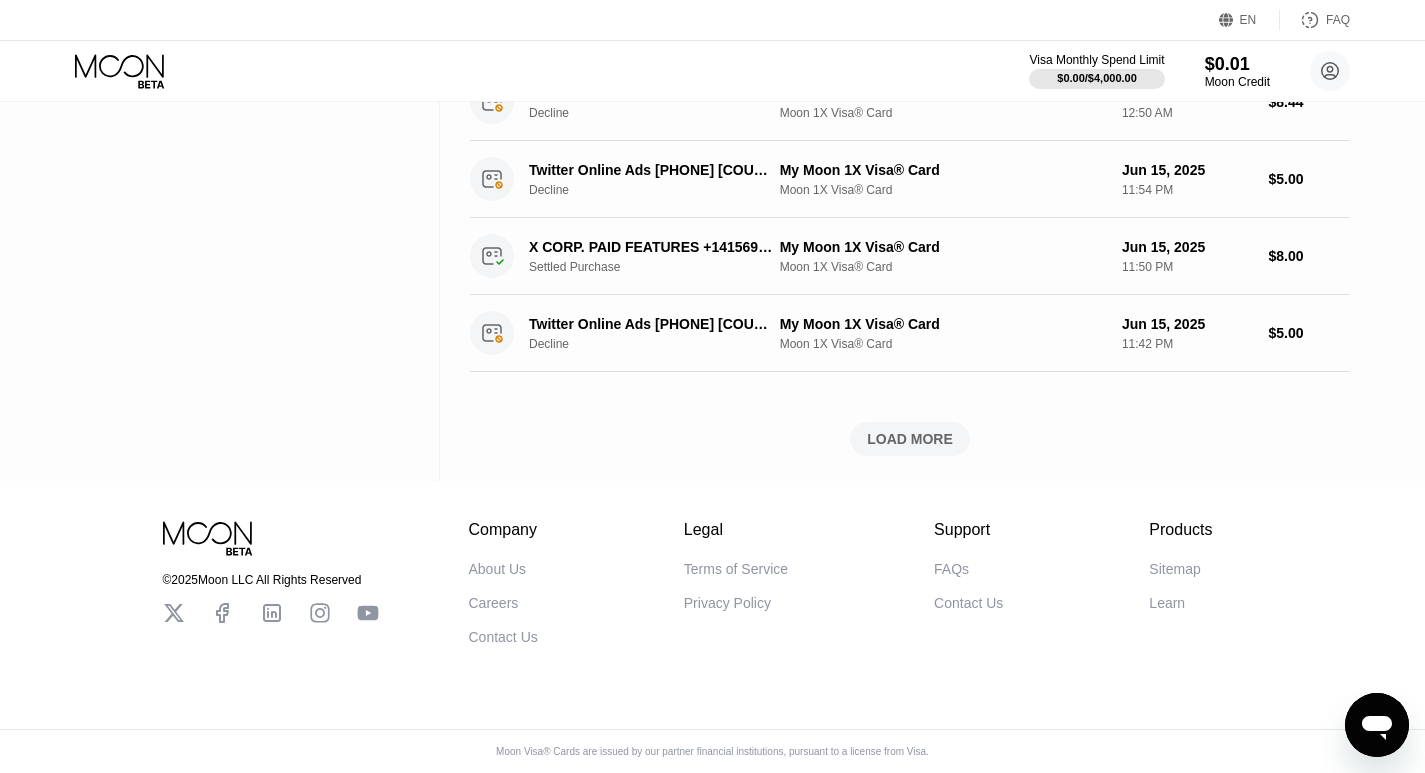 click on "LOAD MORE" at bounding box center [910, 439] 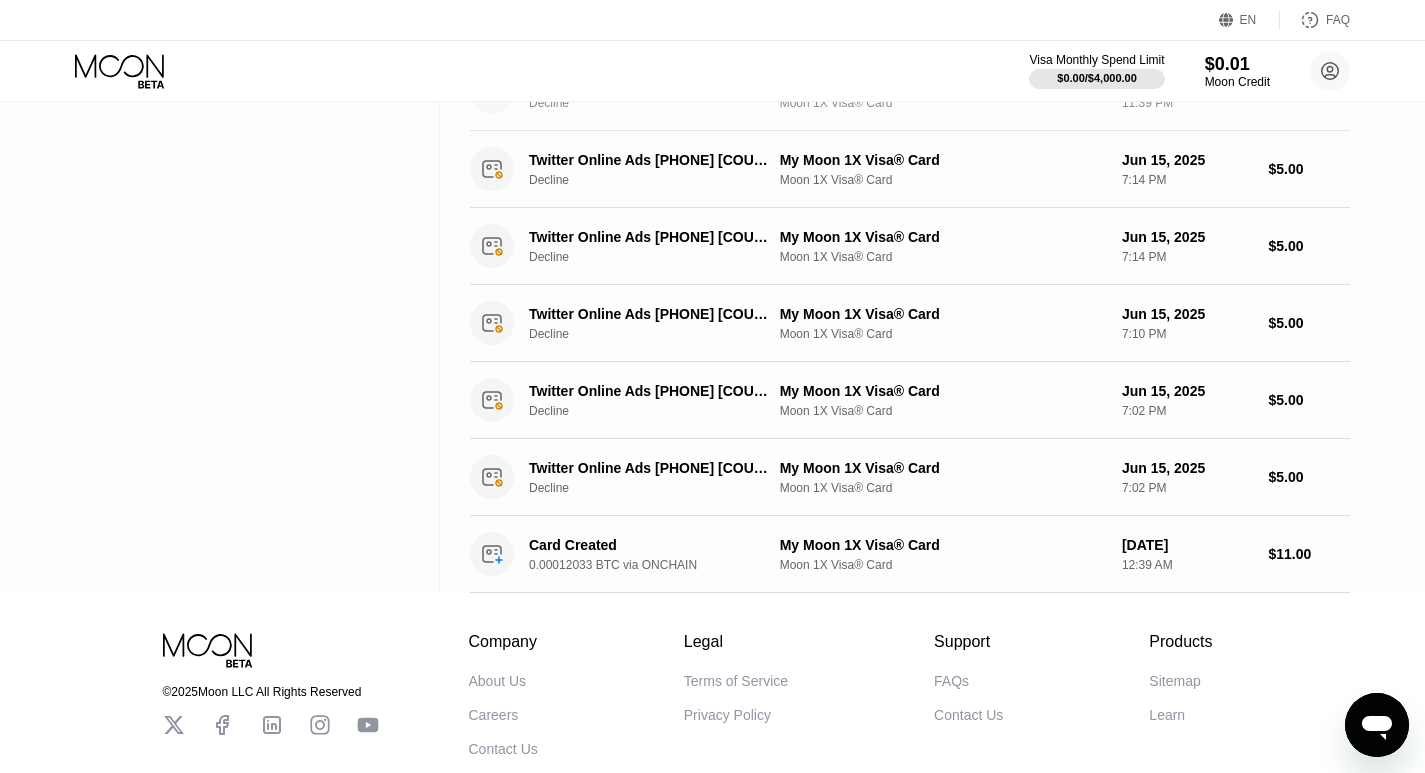scroll, scrollTop: 1221, scrollLeft: 0, axis: vertical 